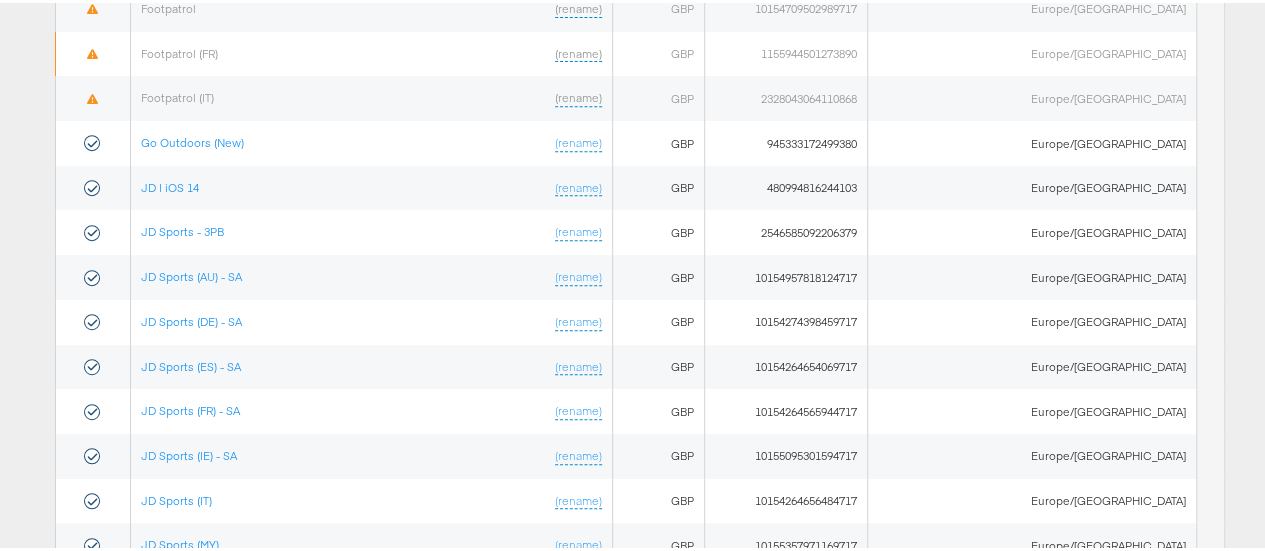scroll, scrollTop: 387, scrollLeft: 0, axis: vertical 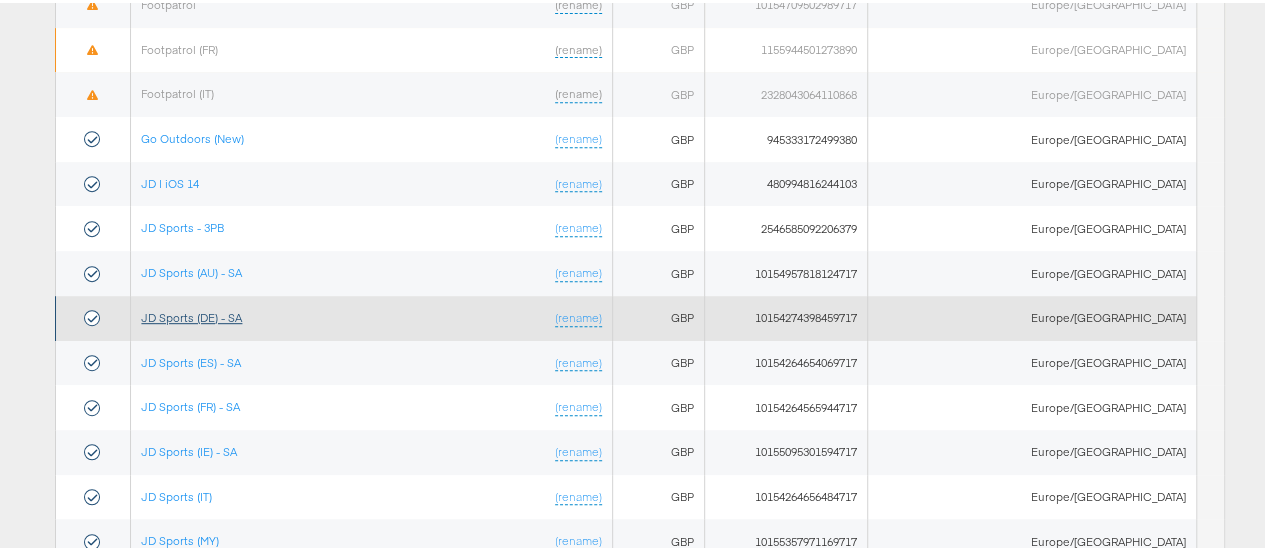 click on "JD Sports (DE) - SA" at bounding box center (191, 314) 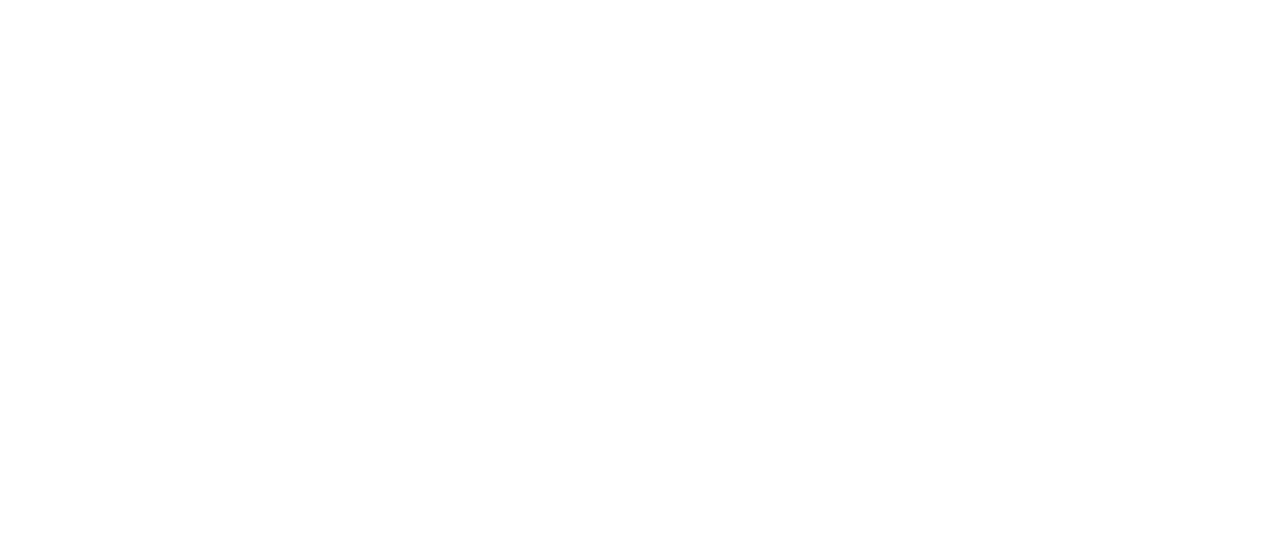 scroll, scrollTop: 0, scrollLeft: 0, axis: both 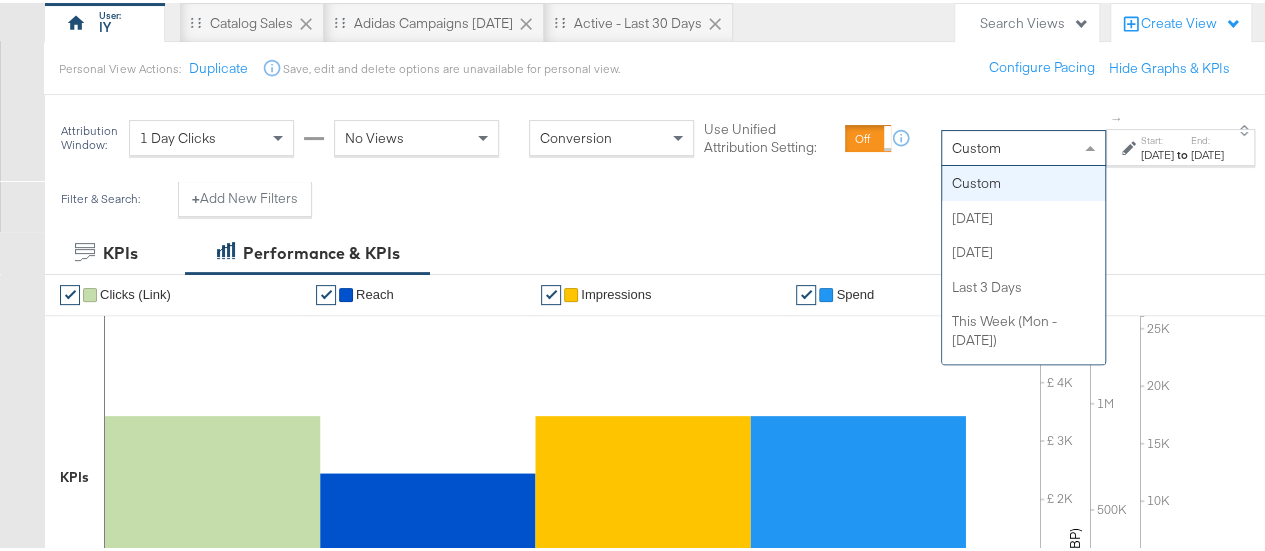 click on "Custom" at bounding box center (1023, 145) 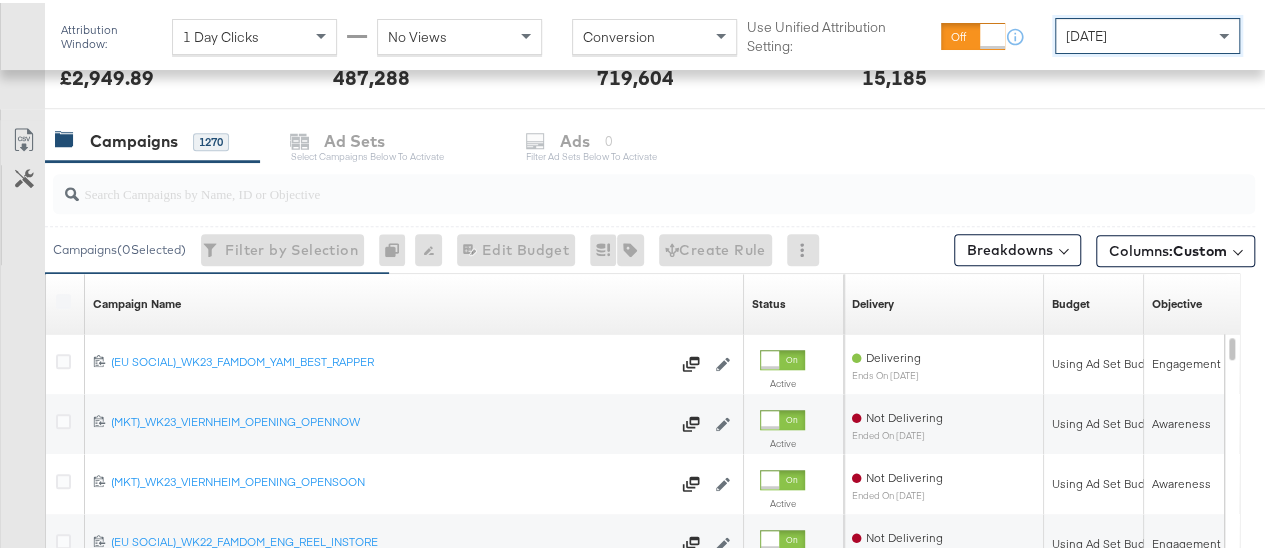 scroll, scrollTop: 799, scrollLeft: 0, axis: vertical 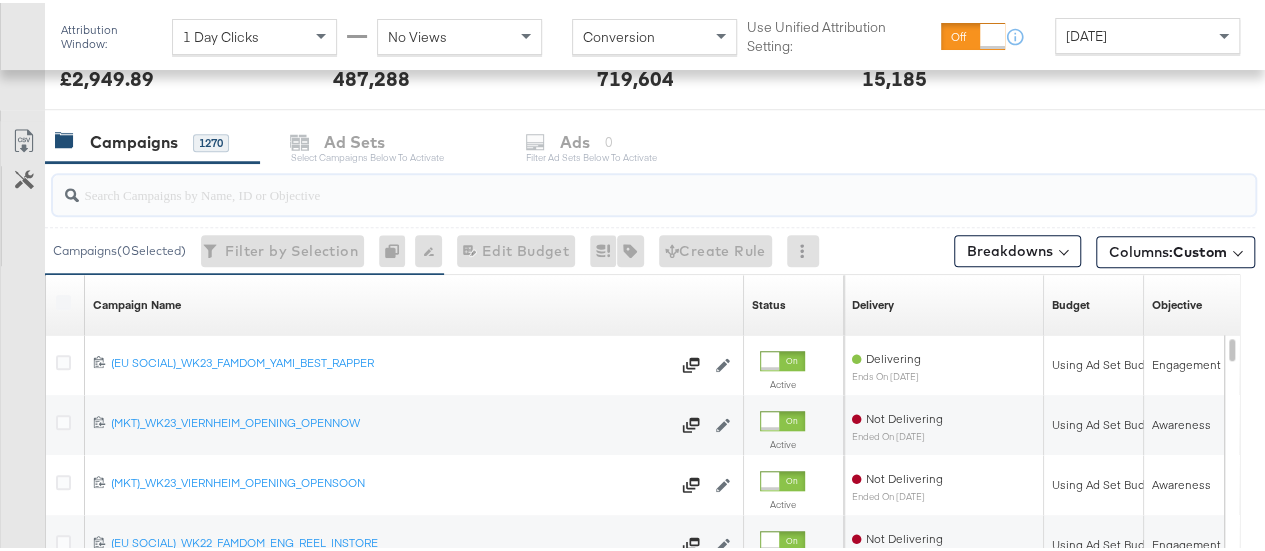 click at bounding box center (614, 183) 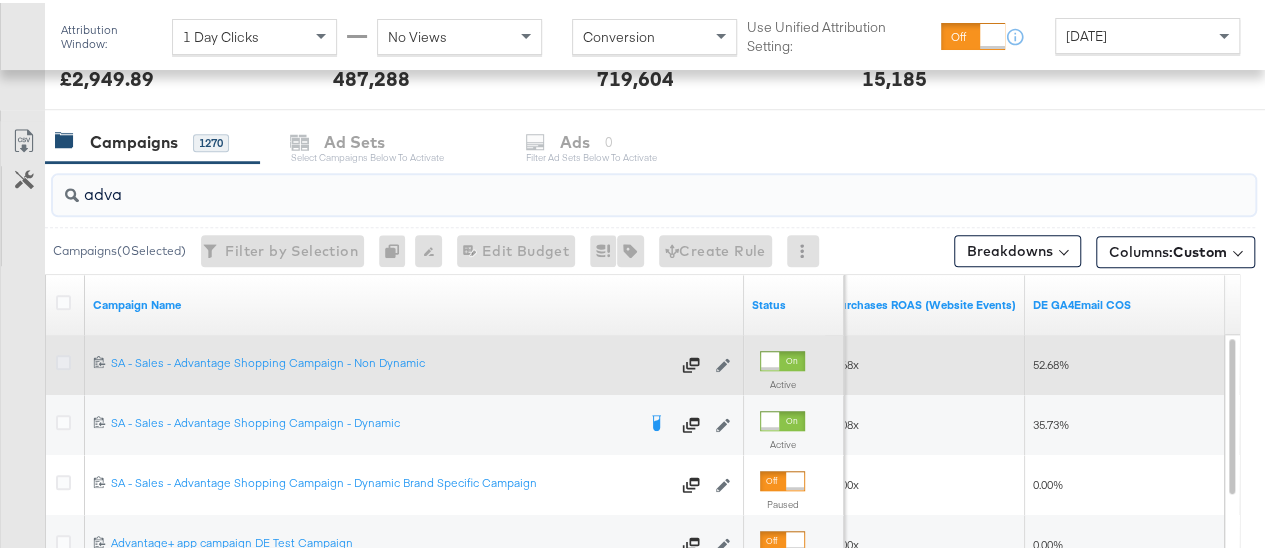 type on "adva" 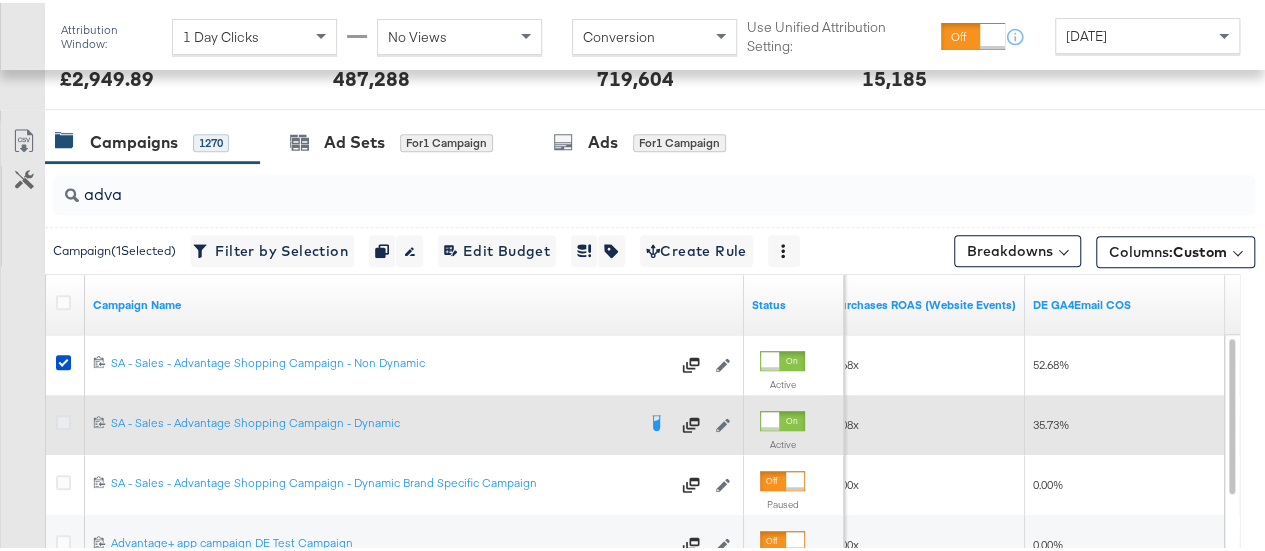 click at bounding box center [63, 419] 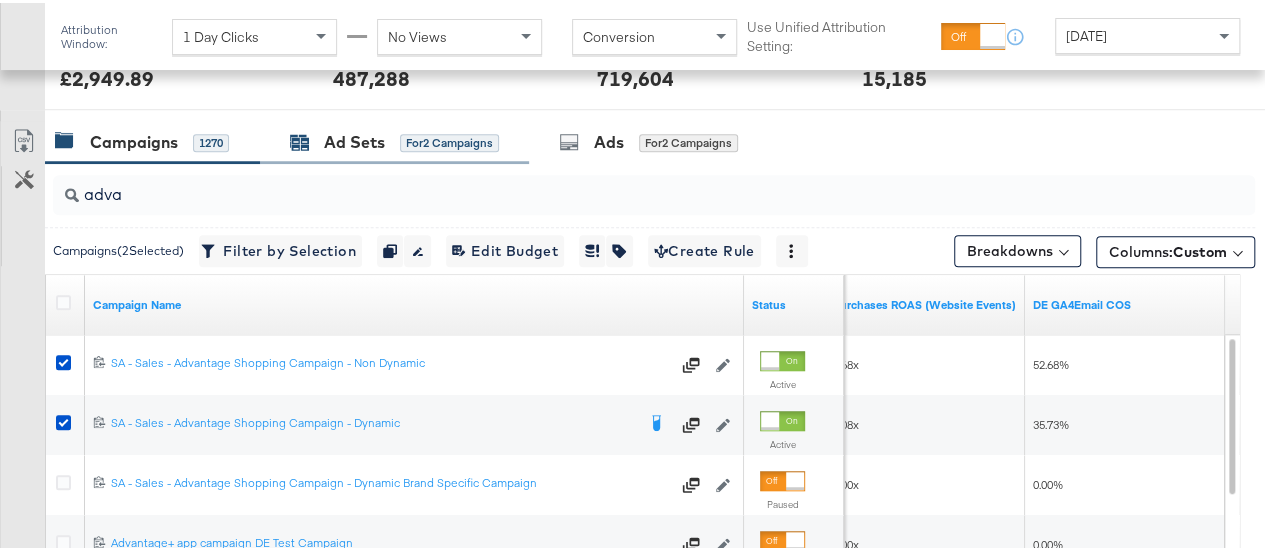 click on "Ad Sets" at bounding box center [354, 139] 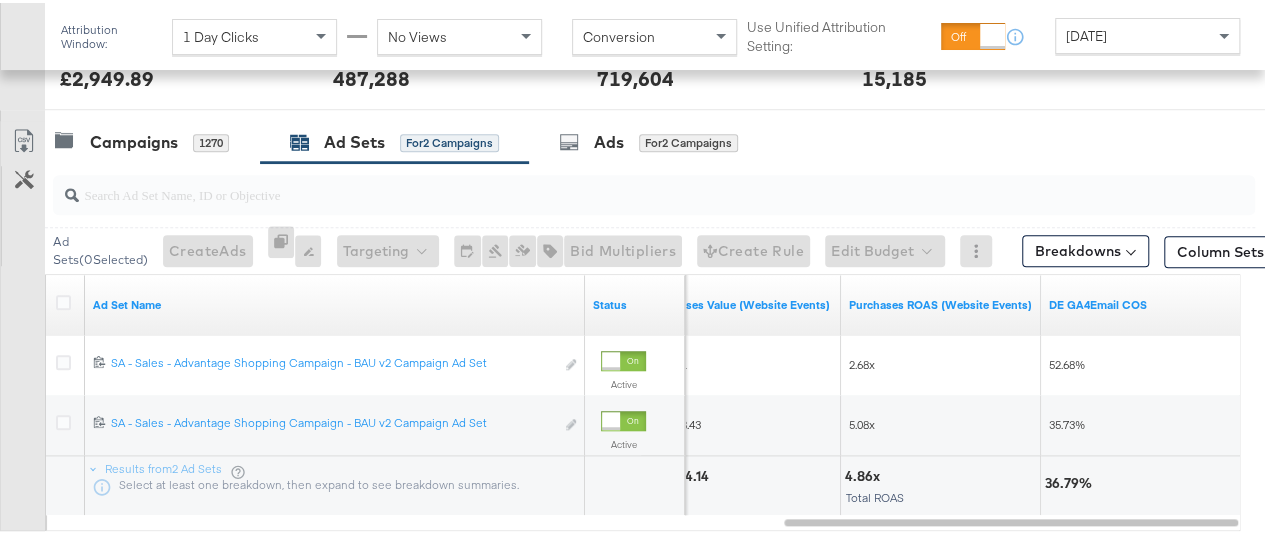 click on "[DATE]" at bounding box center (1086, 33) 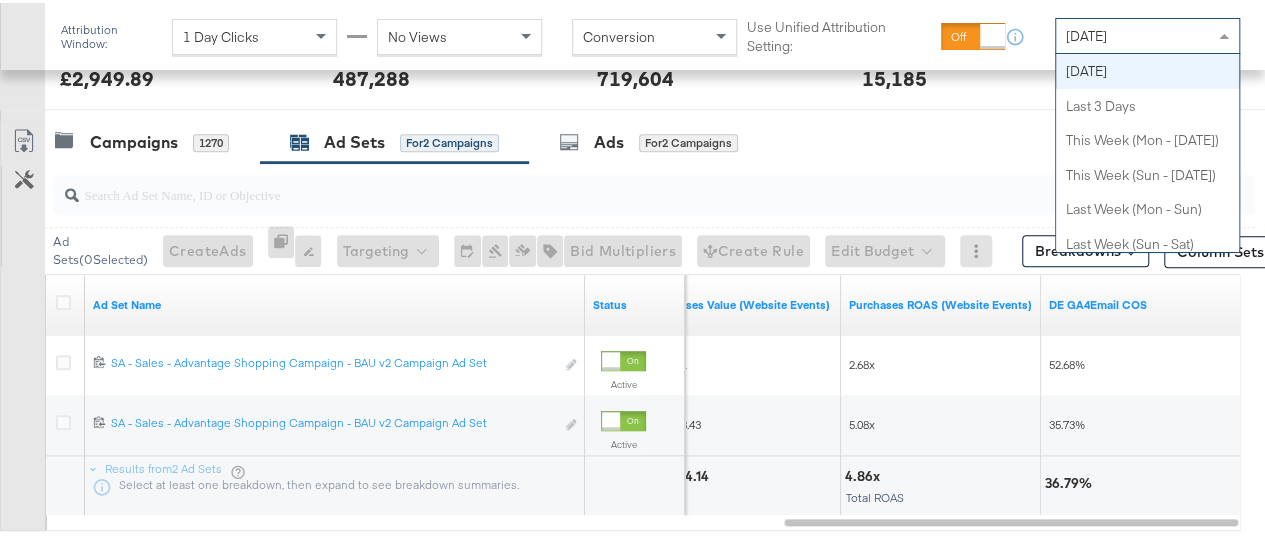 scroll, scrollTop: 0, scrollLeft: 0, axis: both 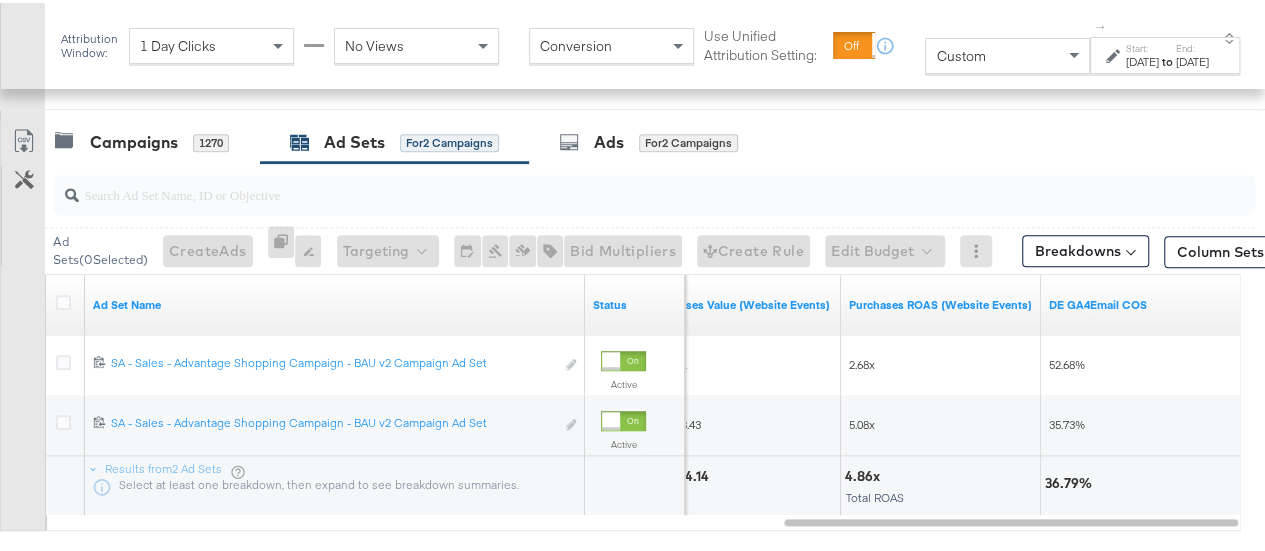 click on "[DATE]" at bounding box center [1142, 59] 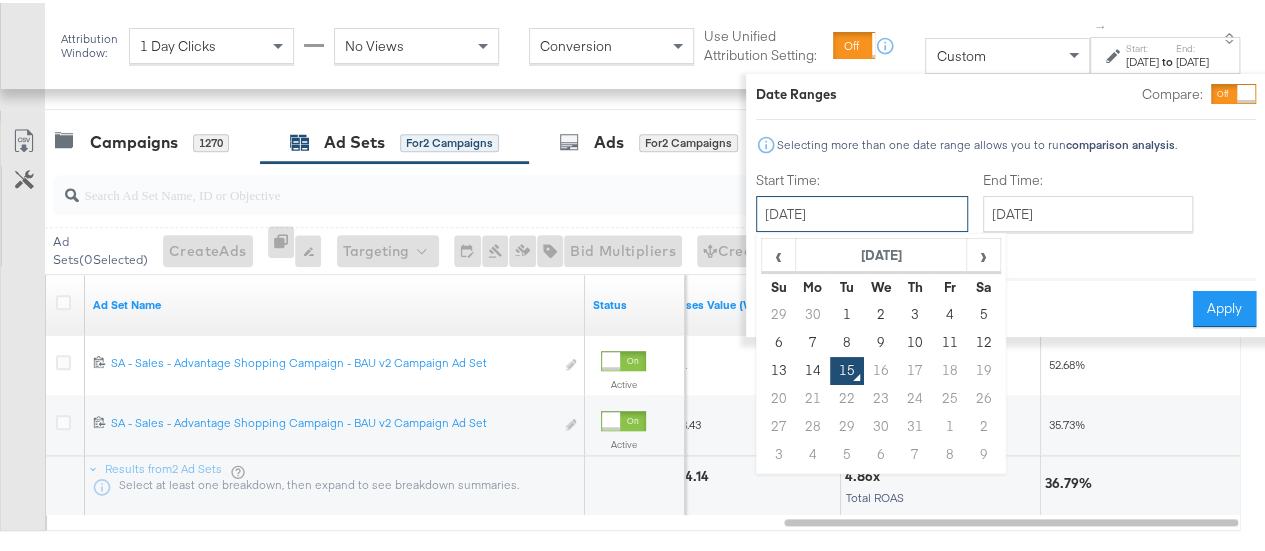 click on "[DATE]" at bounding box center [862, 211] 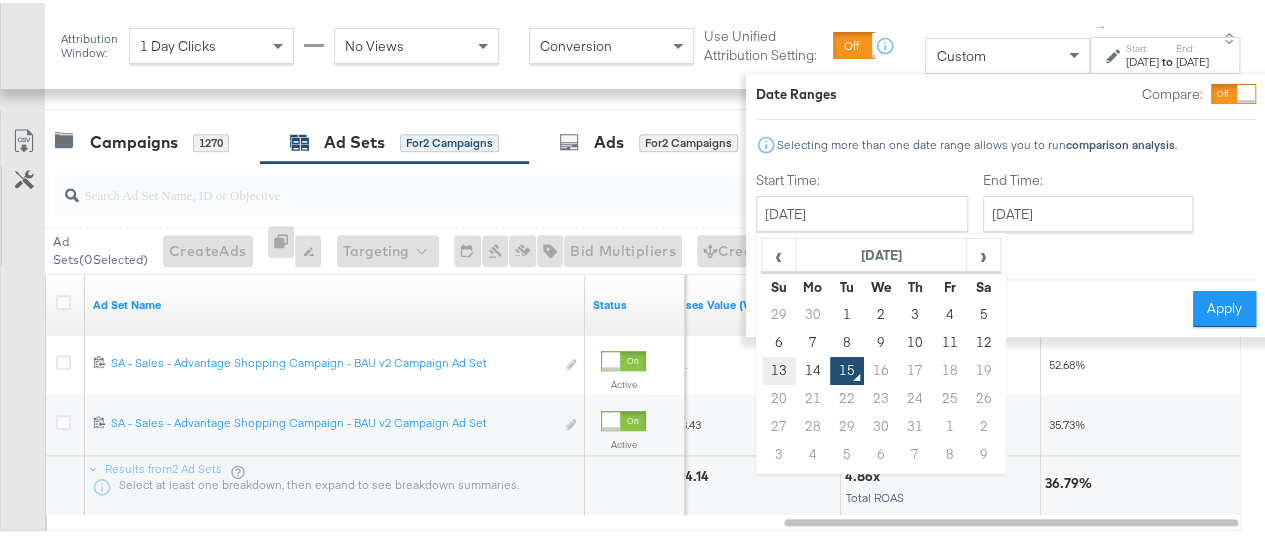 click on "13" at bounding box center [779, 368] 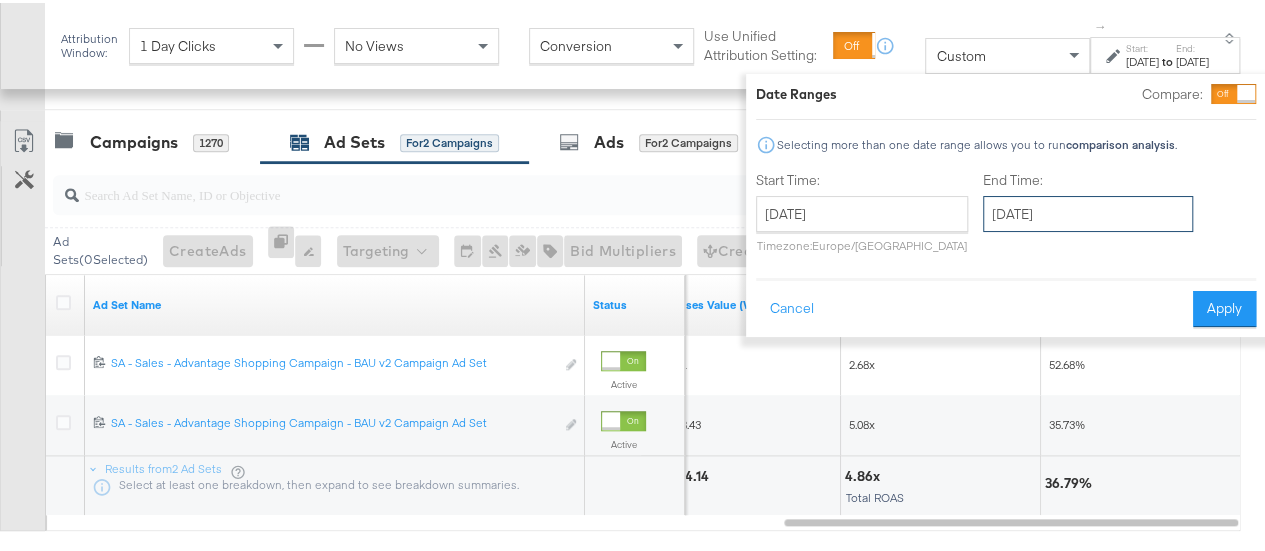 click on "[DATE]" at bounding box center [1088, 211] 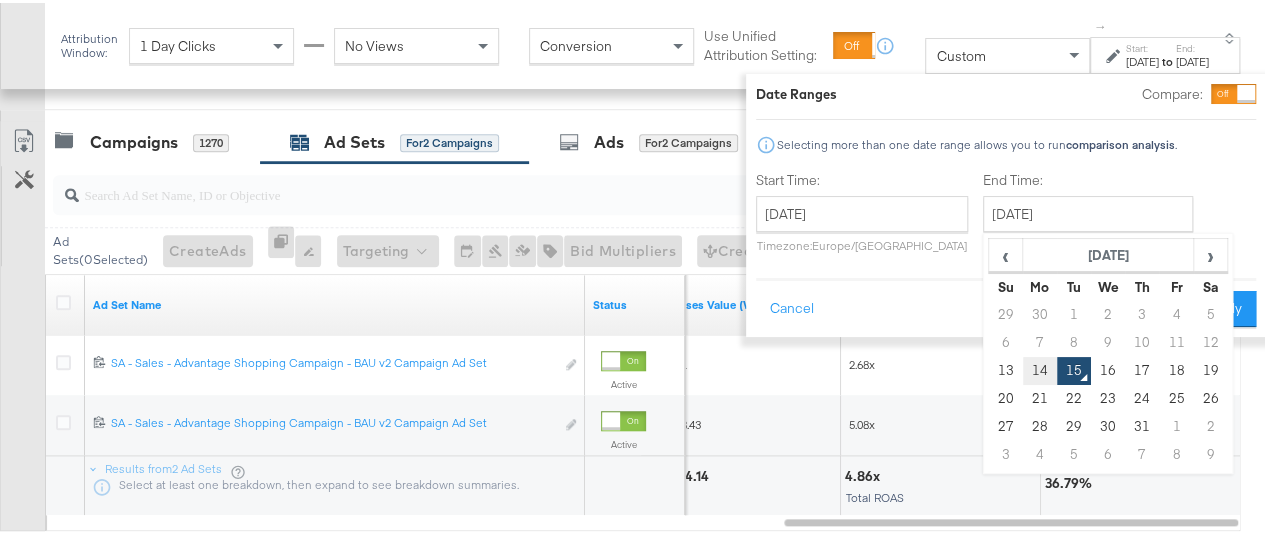 click on "14" at bounding box center (1040, 368) 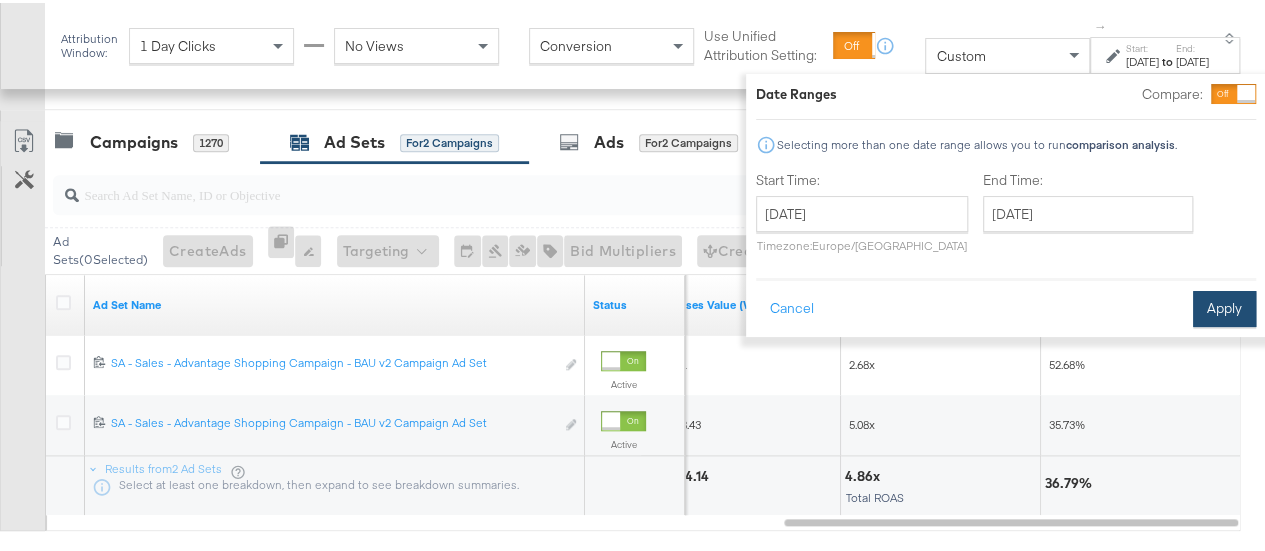 click on "Apply" at bounding box center (1224, 306) 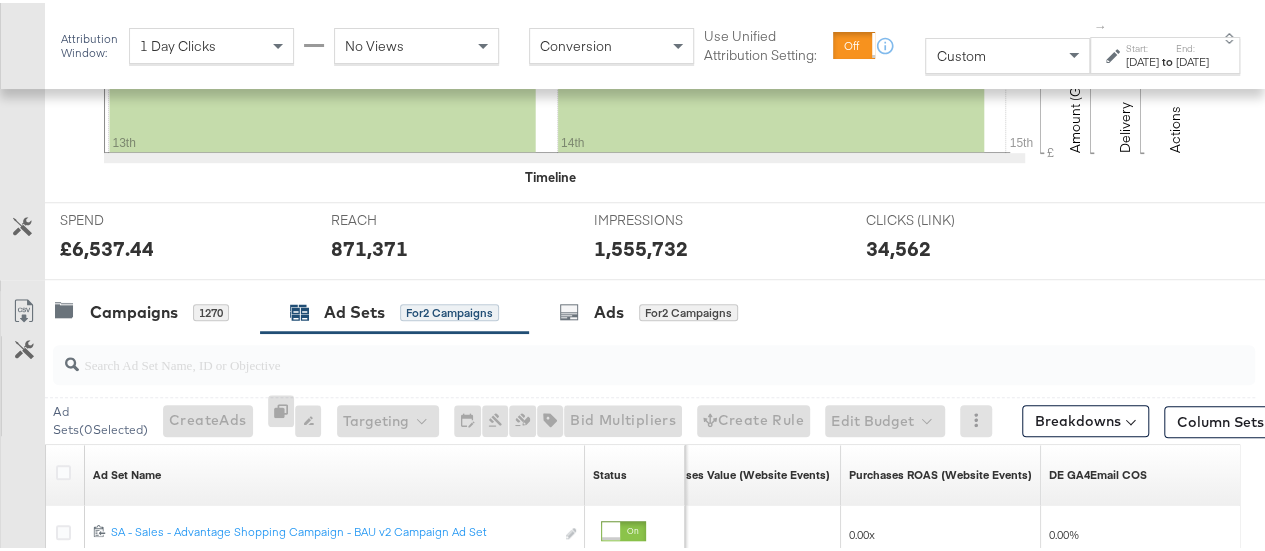 scroll, scrollTop: 820, scrollLeft: 0, axis: vertical 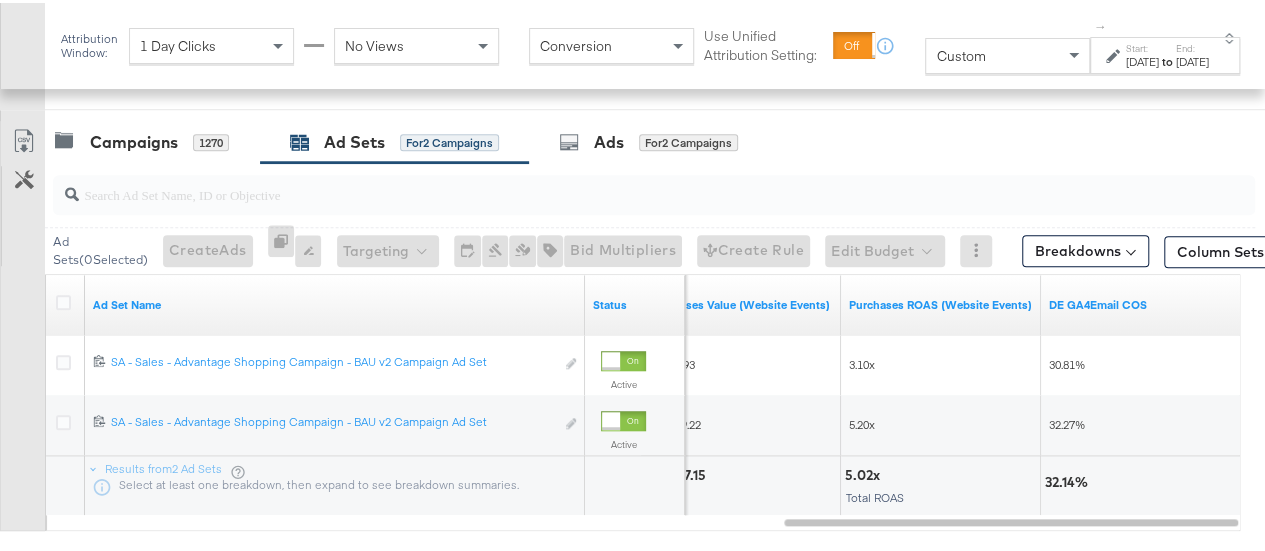 click on "Start:  [DATE]    to     End:  [DATE]" at bounding box center (1167, 53) 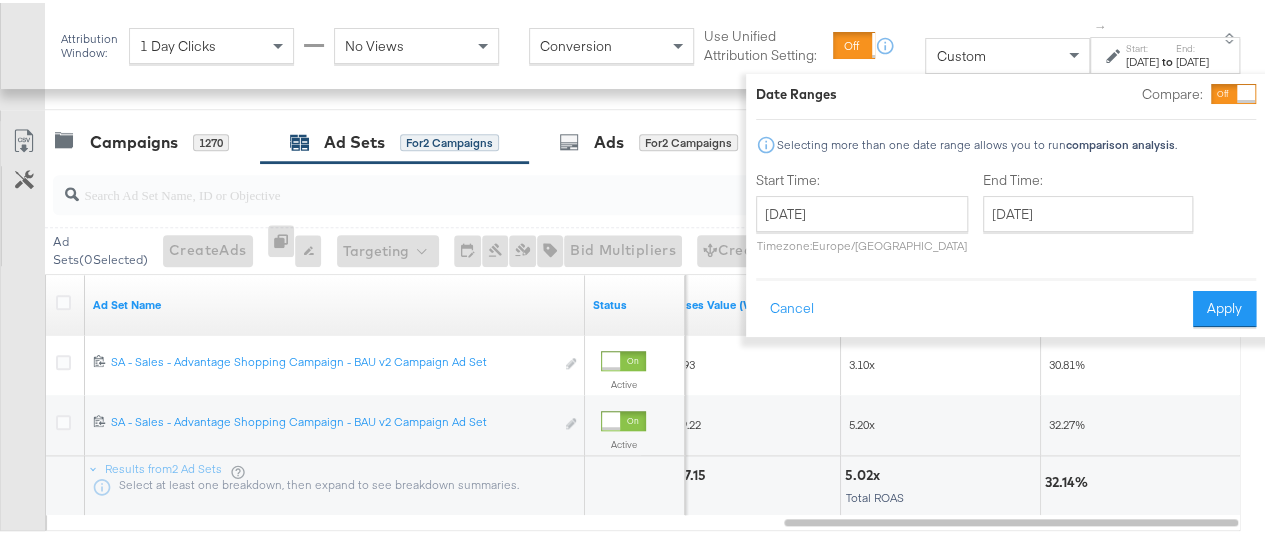 click on "[DATE] ‹ [DATE] › Su Mo Tu We Th Fr Sa 29 30 1 2 3 4 5 6 7 8 9 10 11 12 13 14 15 16 17 18 19 20 21 22 23 24 25 26 27 28 29 30 31 1 2 3 4 5 6 7 8 9 Timezone:  [GEOGRAPHIC_DATA]/[GEOGRAPHIC_DATA]" at bounding box center (862, 221) 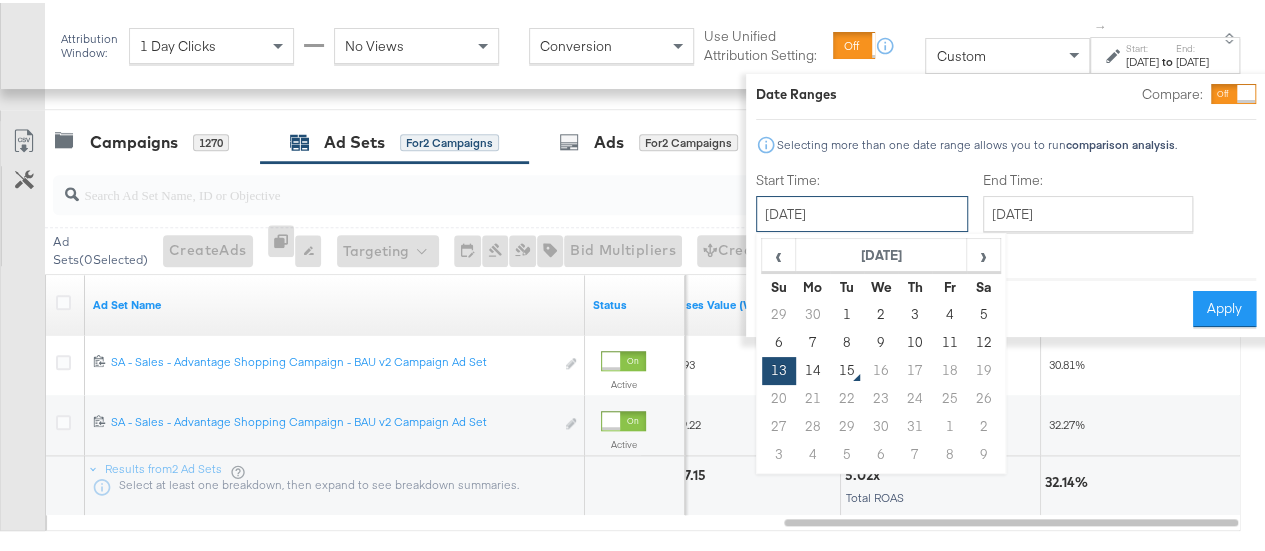 click on "[DATE]" at bounding box center [862, 211] 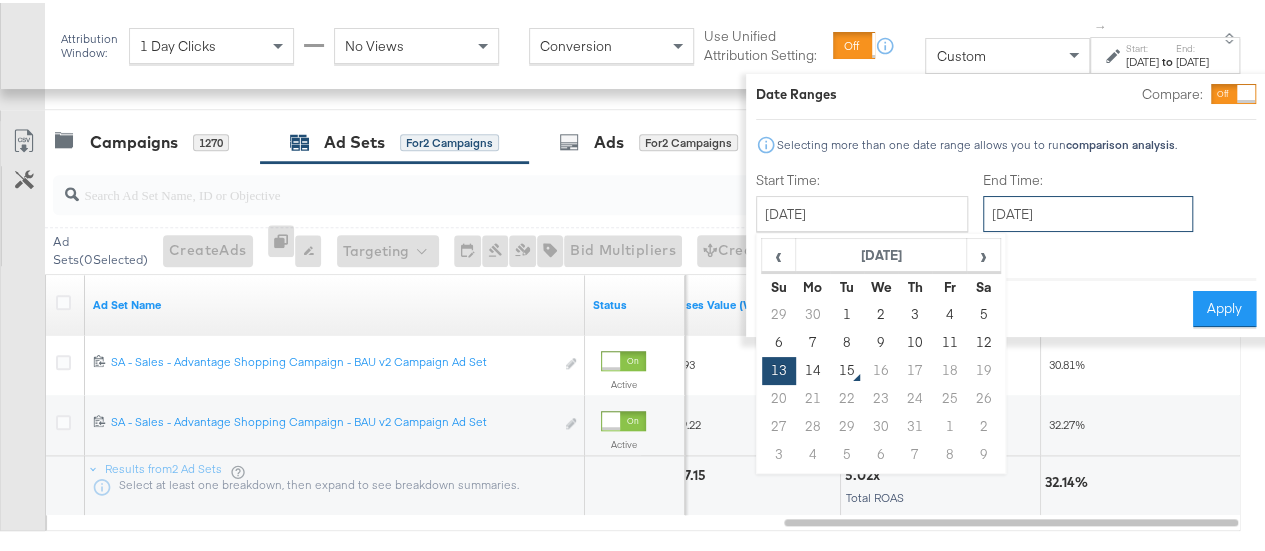 click on "[DATE]" at bounding box center (1088, 211) 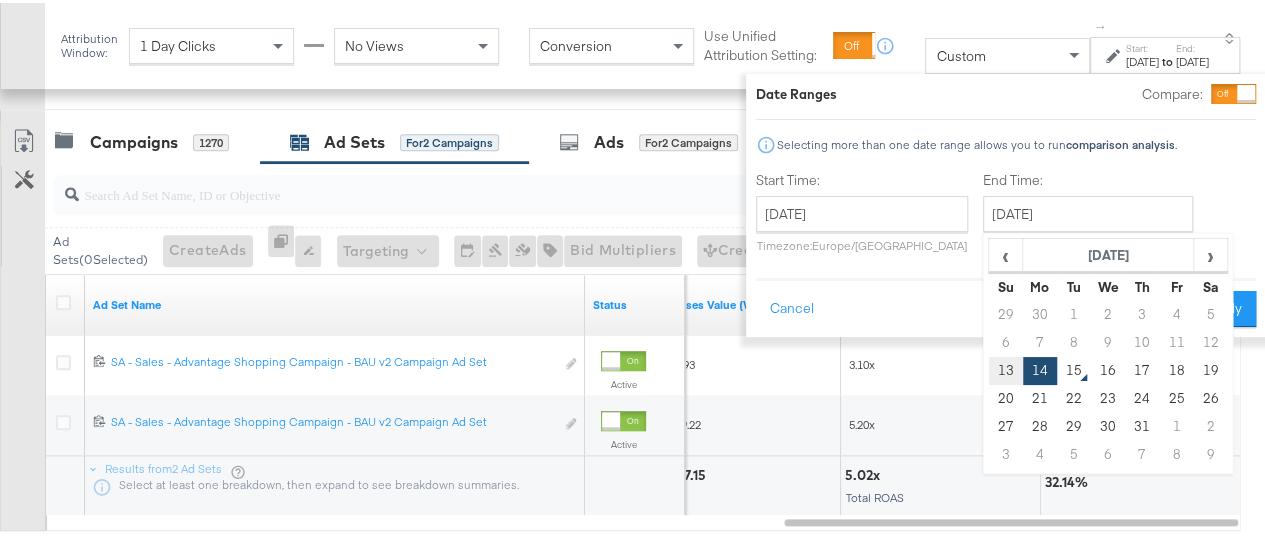 click on "13" at bounding box center [1006, 368] 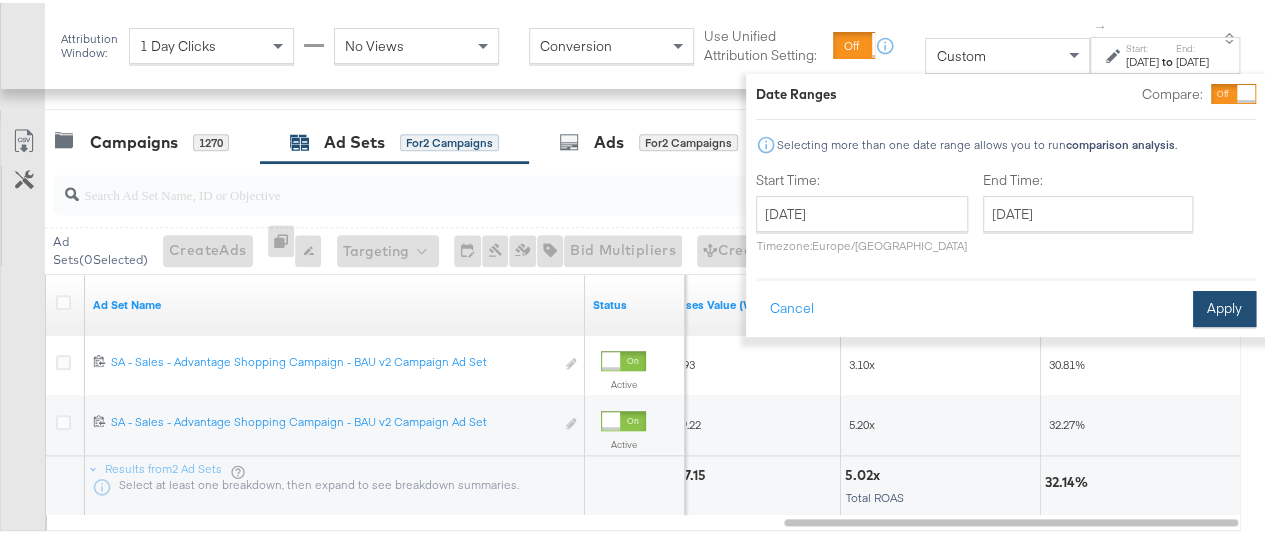 click on "Apply" at bounding box center (1224, 306) 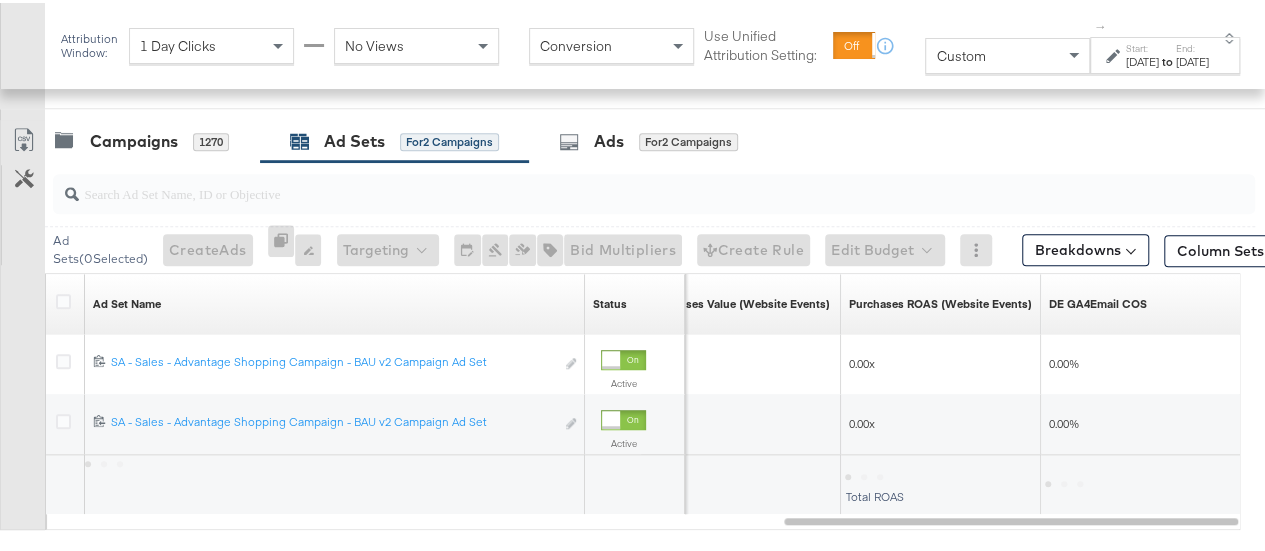 scroll, scrollTop: 820, scrollLeft: 0, axis: vertical 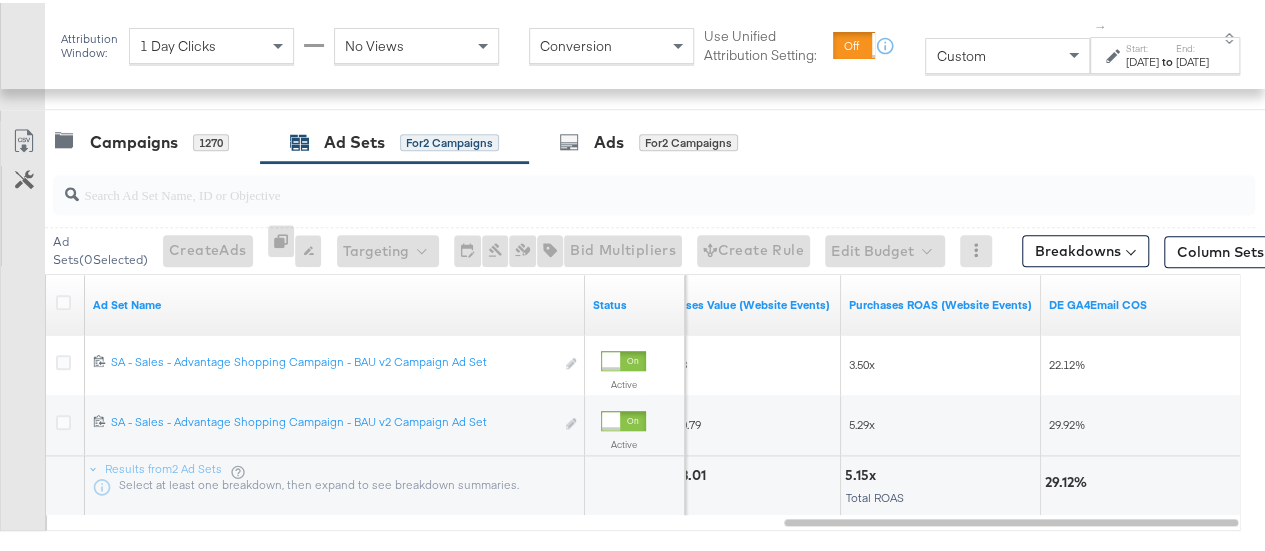 click on "[DATE]" at bounding box center [1142, 59] 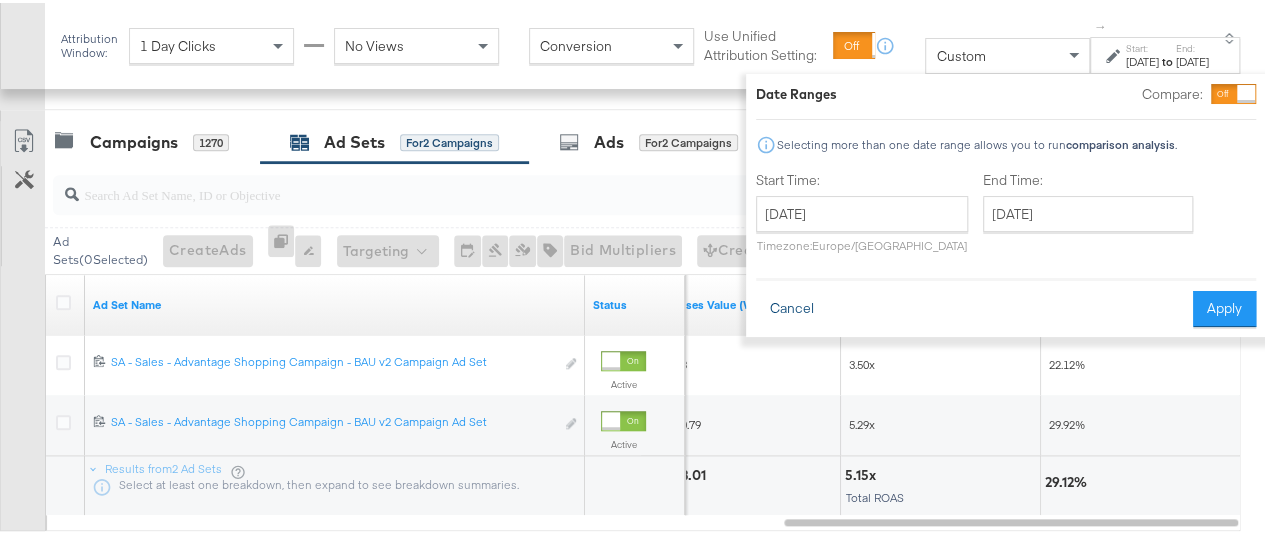 click on "Cancel" at bounding box center (792, 306) 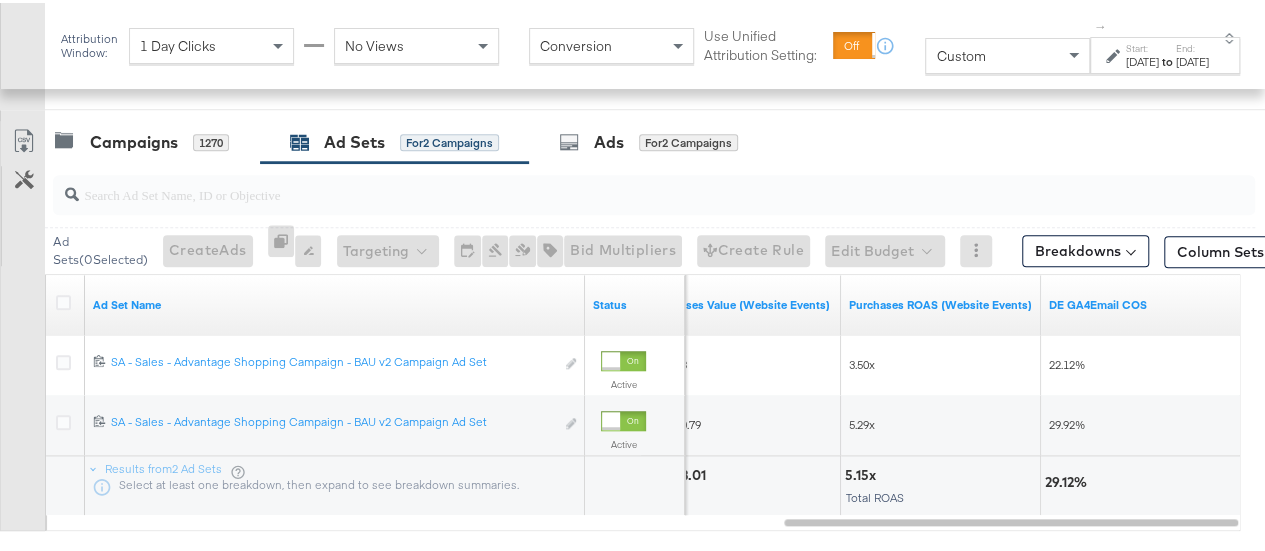 click on "Custom" at bounding box center (960, 53) 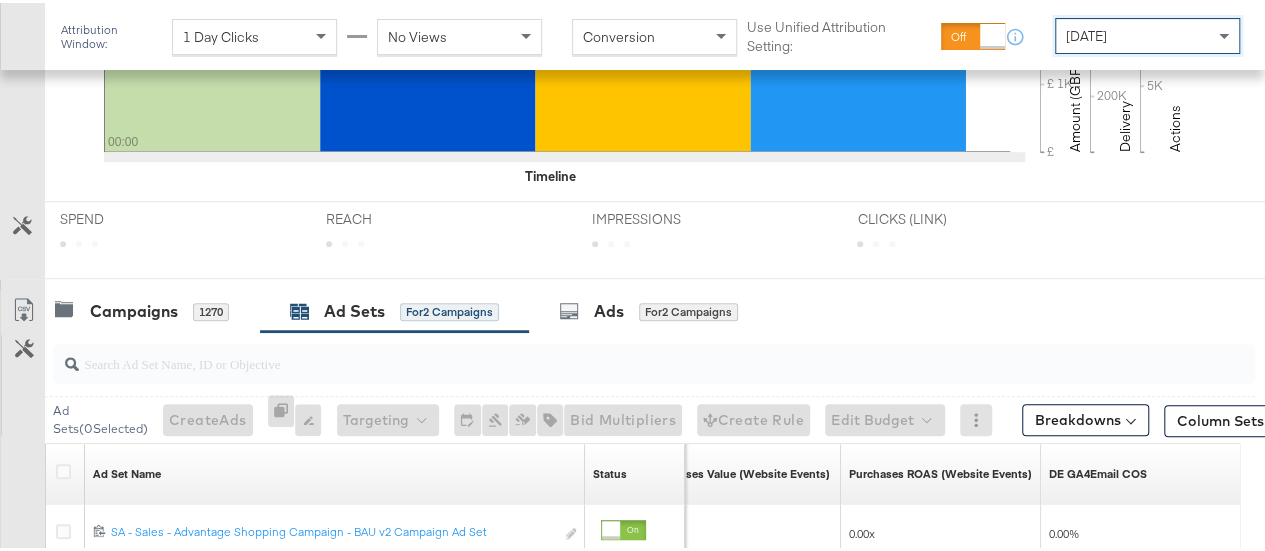 scroll, scrollTop: 799, scrollLeft: 0, axis: vertical 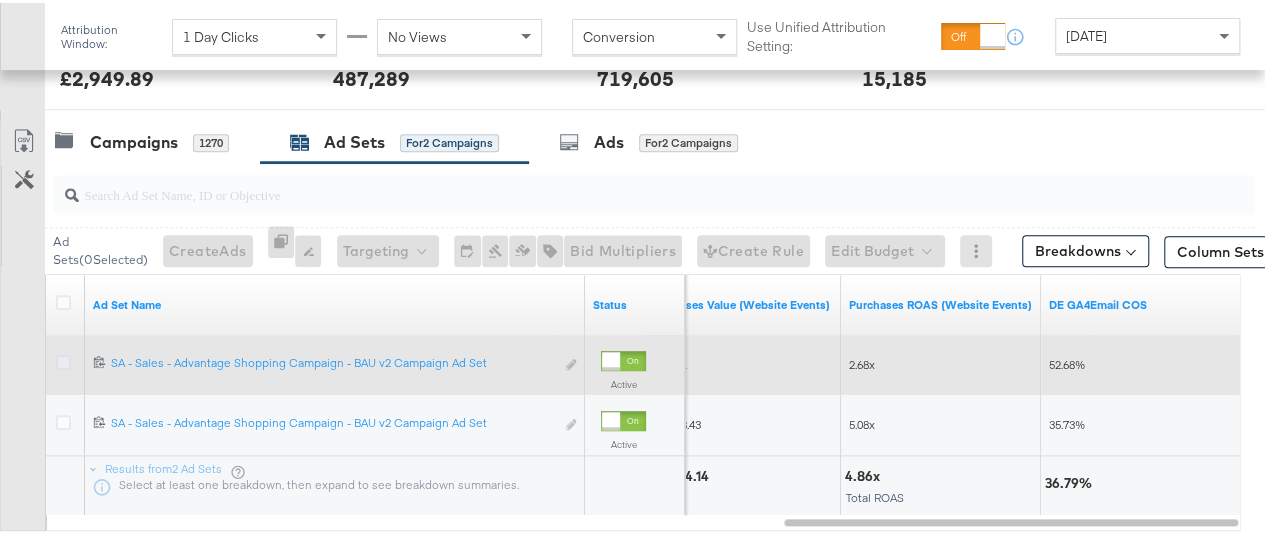 click at bounding box center [63, 359] 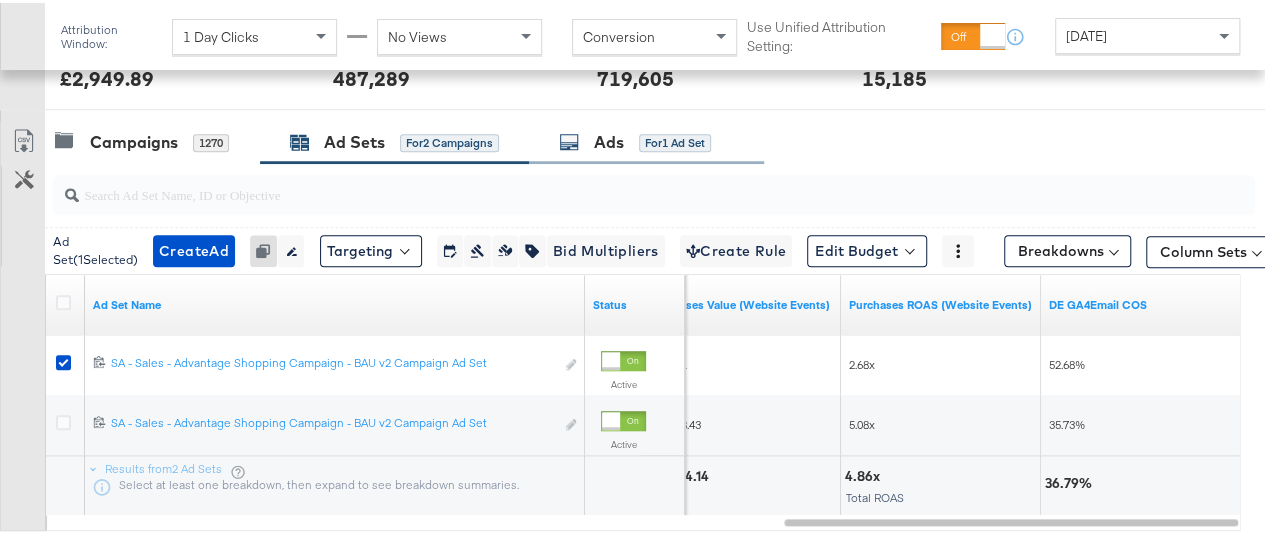 click on "Ads" at bounding box center [609, 139] 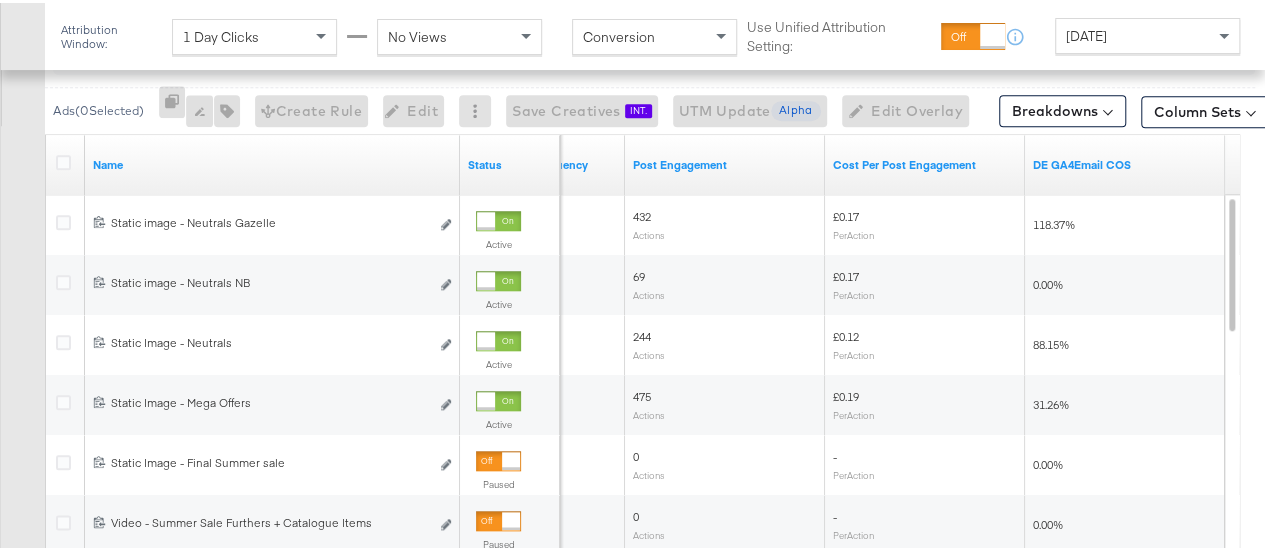 scroll, scrollTop: 941, scrollLeft: 0, axis: vertical 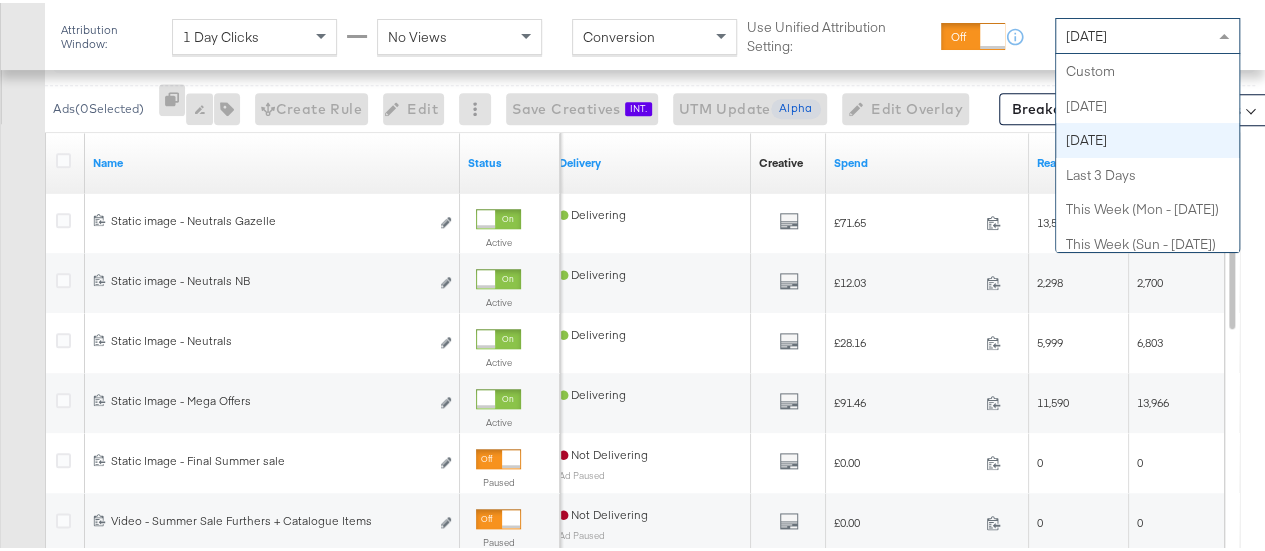 click on "[DATE]" at bounding box center [1086, 33] 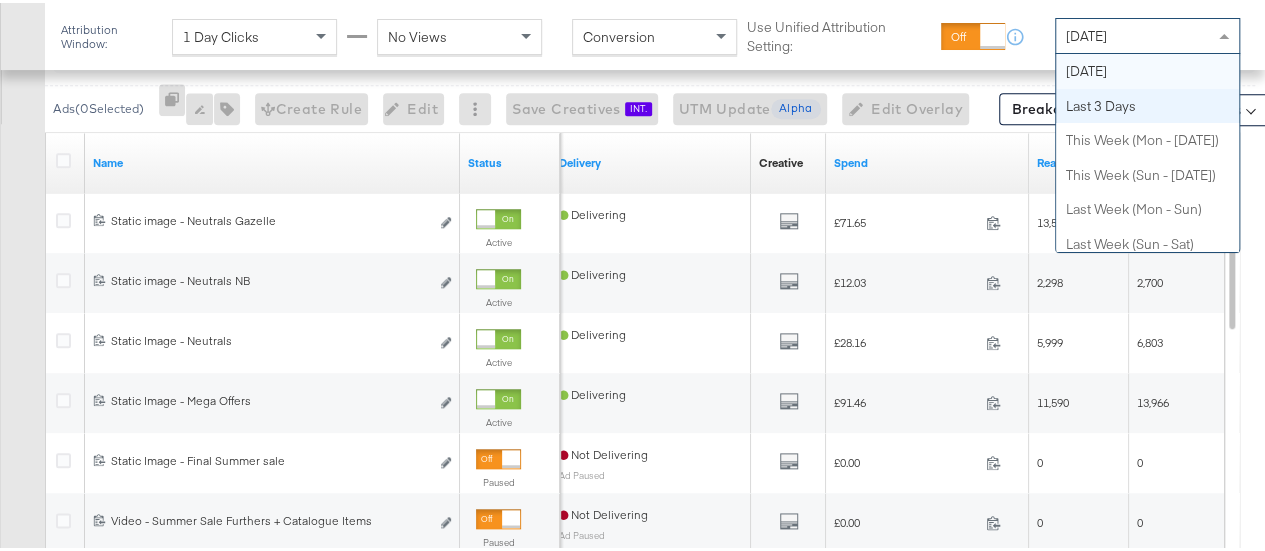 scroll, scrollTop: 0, scrollLeft: 0, axis: both 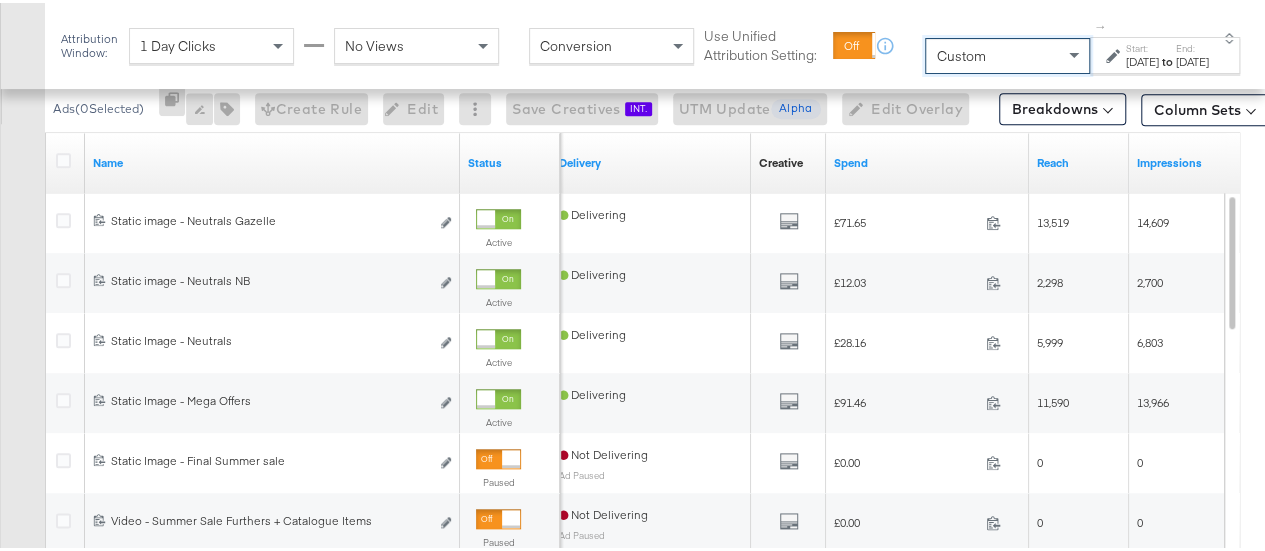 click on "Start:" at bounding box center (1142, 45) 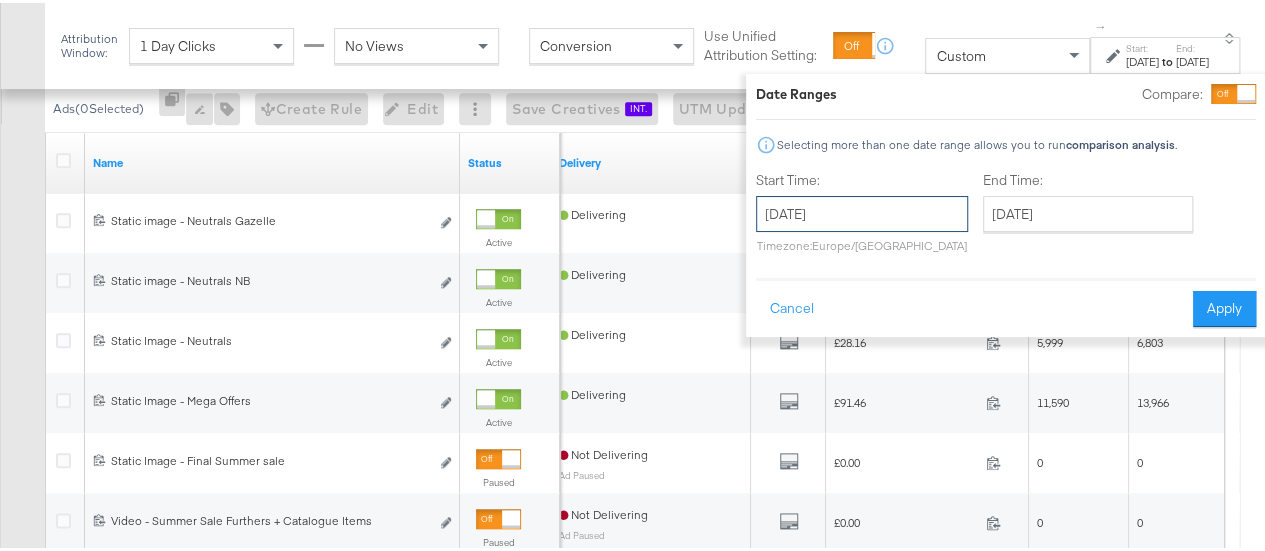 click on "[DATE]" at bounding box center (862, 211) 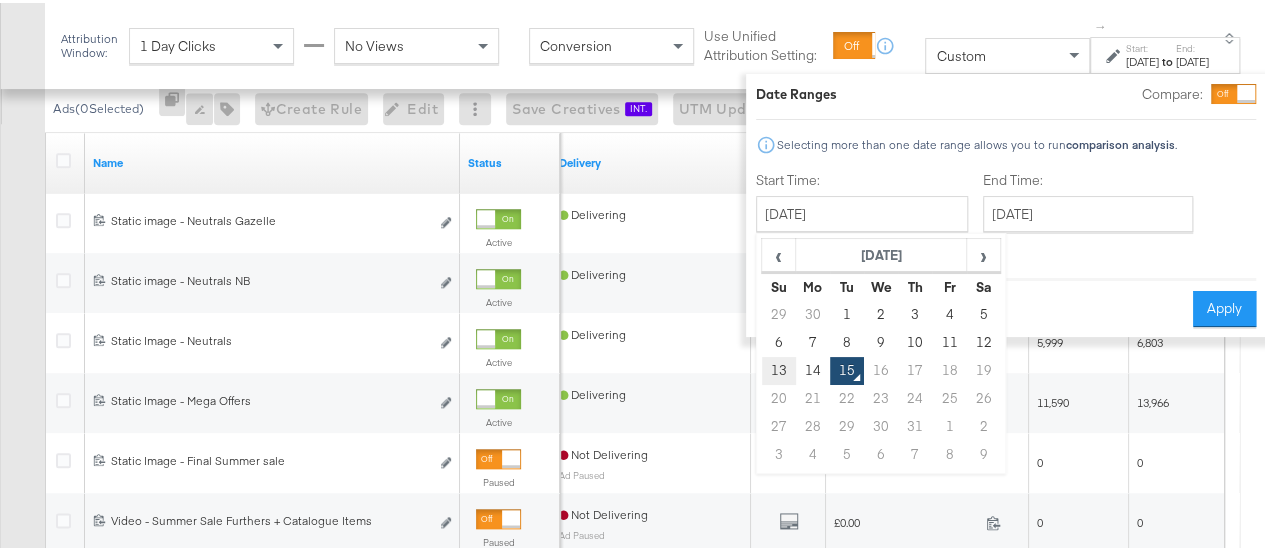 click on "13" at bounding box center (779, 368) 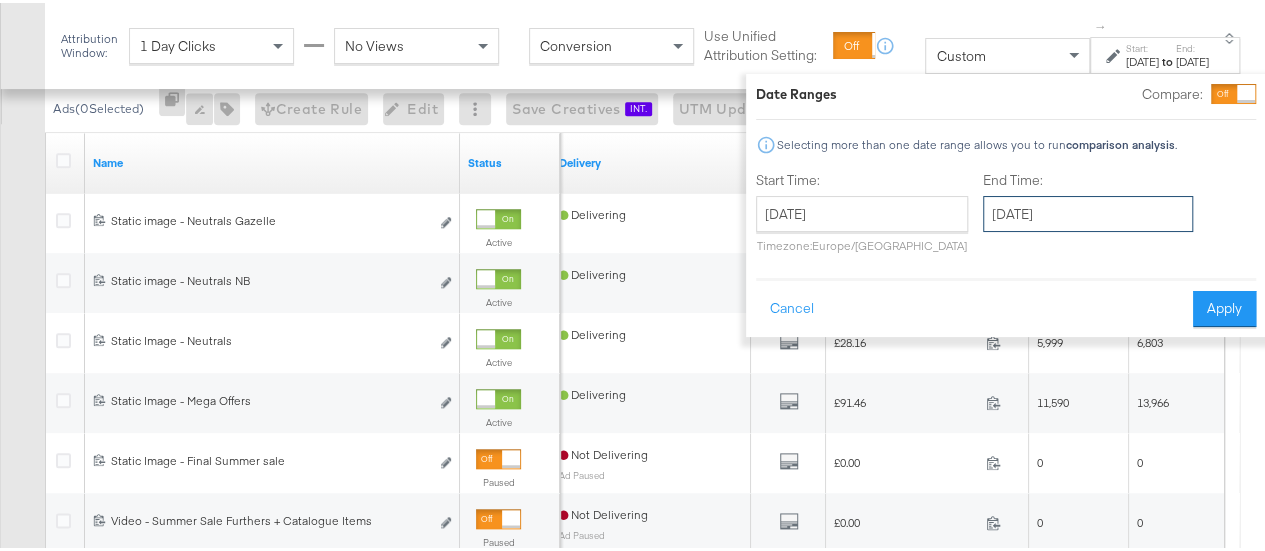 click on "[DATE]" at bounding box center (1088, 211) 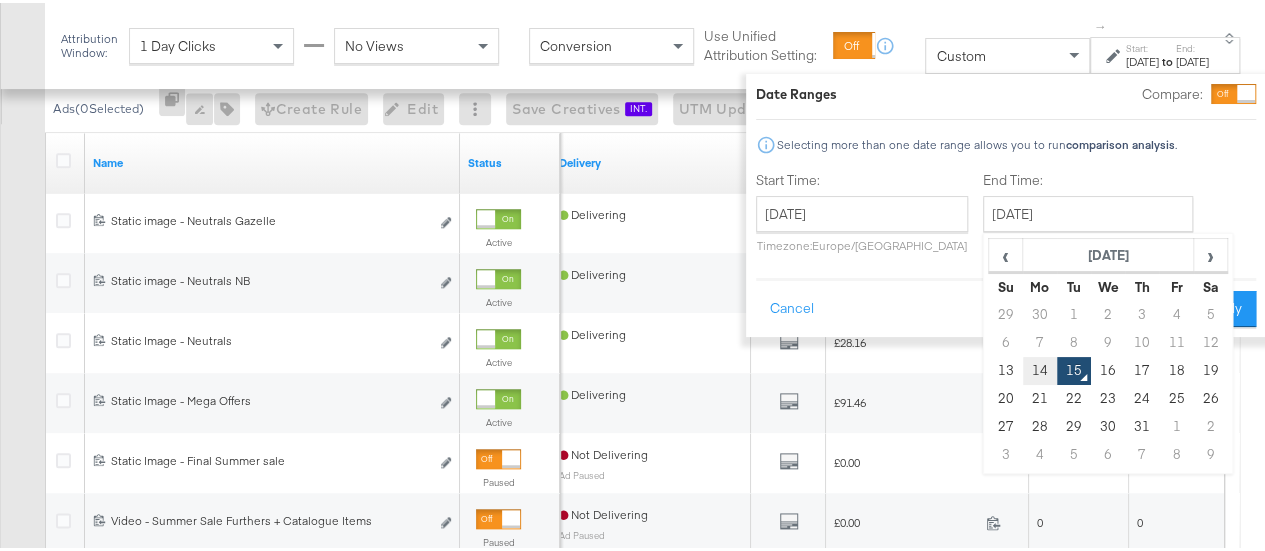click on "14" at bounding box center (1040, 368) 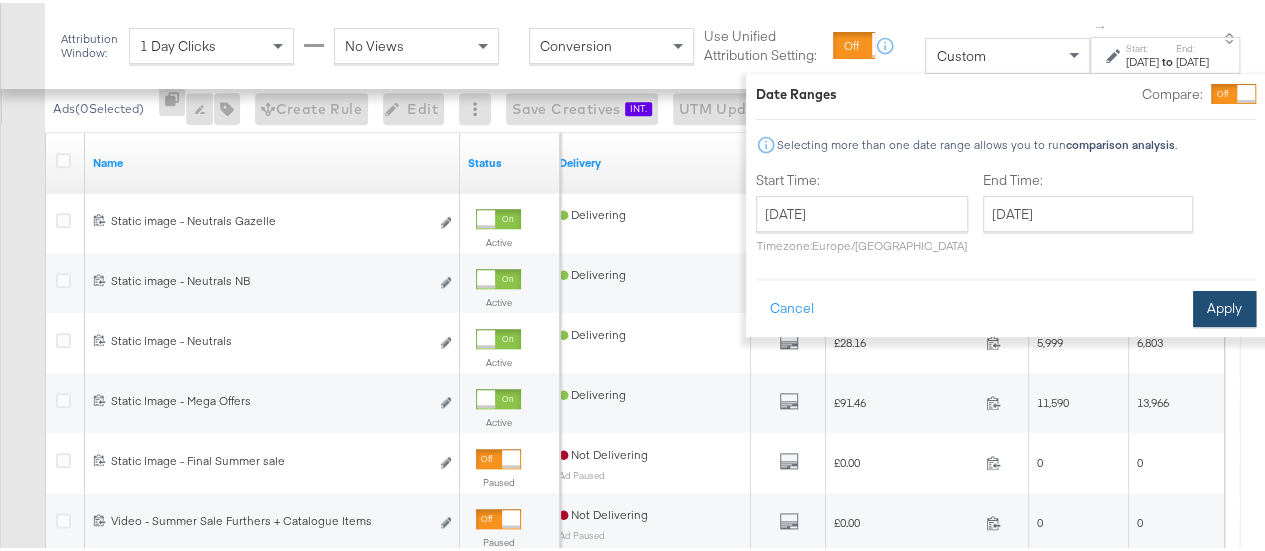click on "Apply" at bounding box center (1224, 306) 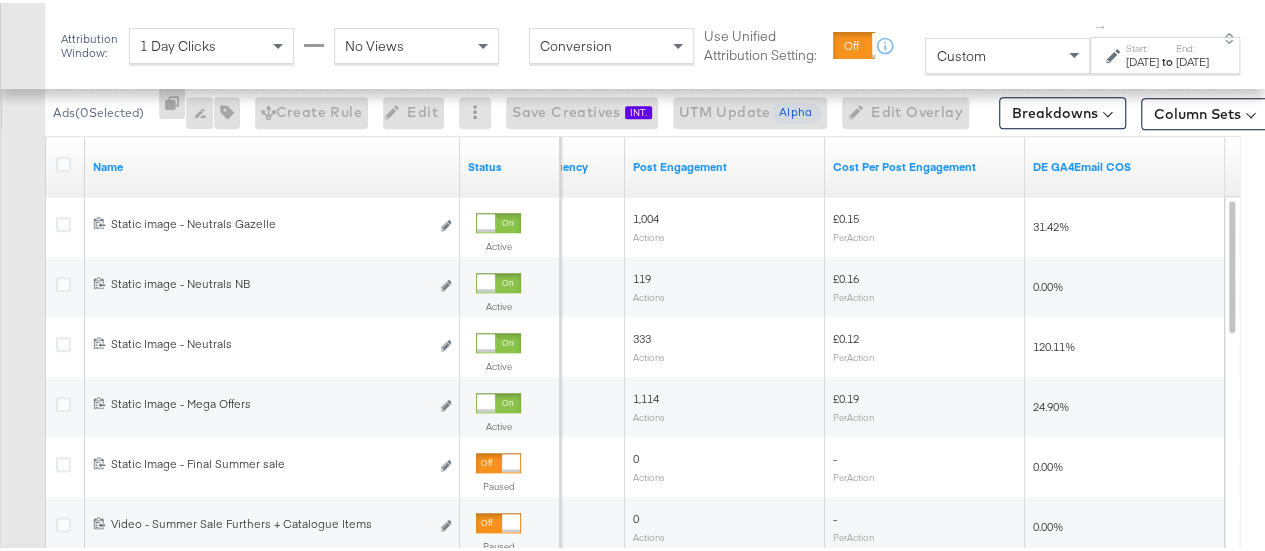 scroll, scrollTop: 956, scrollLeft: 0, axis: vertical 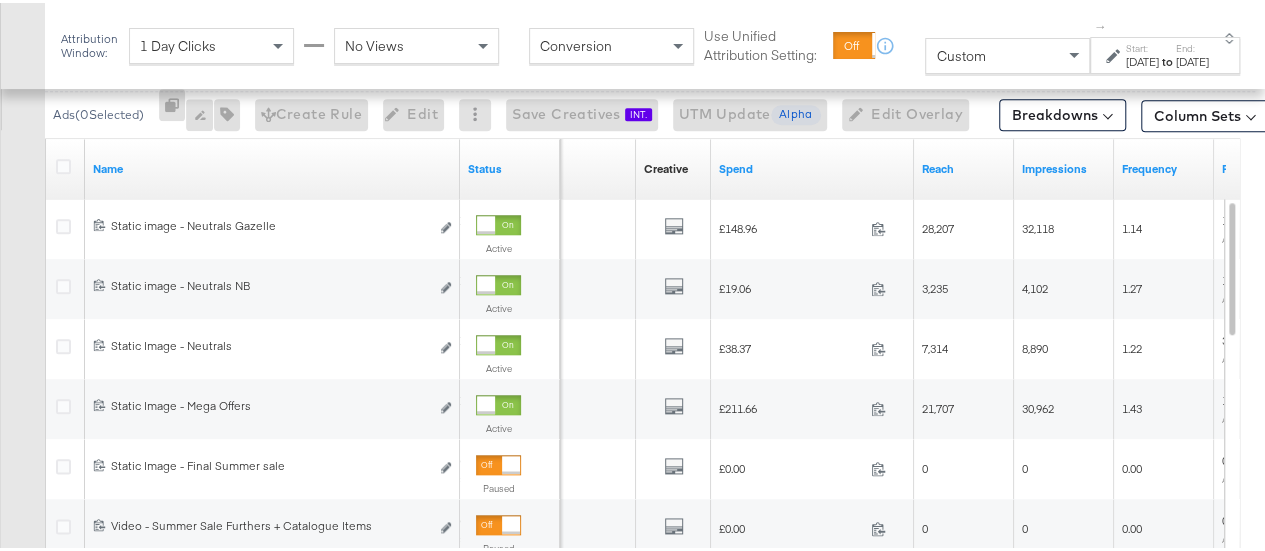 click on "Start:" at bounding box center [1142, 45] 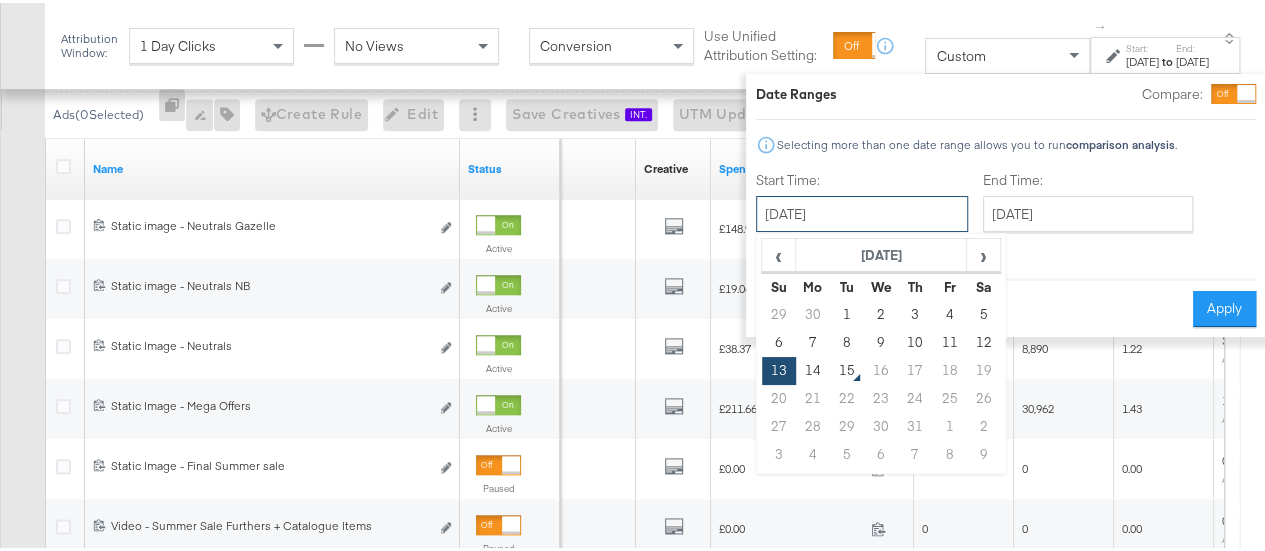 click on "[DATE]" at bounding box center [862, 211] 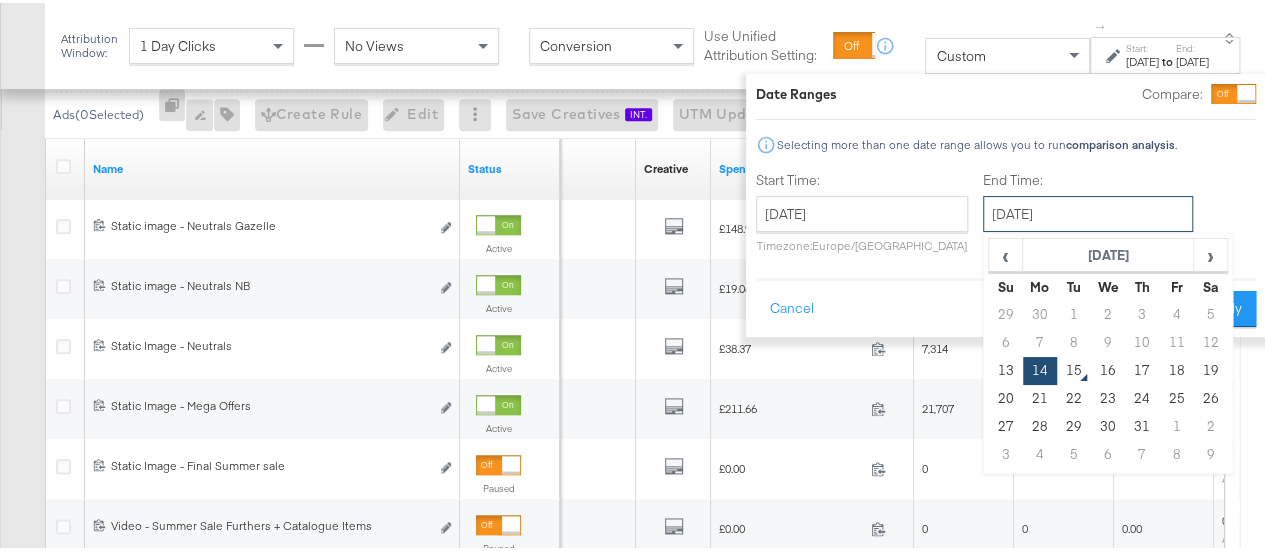 click on "[DATE]" at bounding box center (1088, 211) 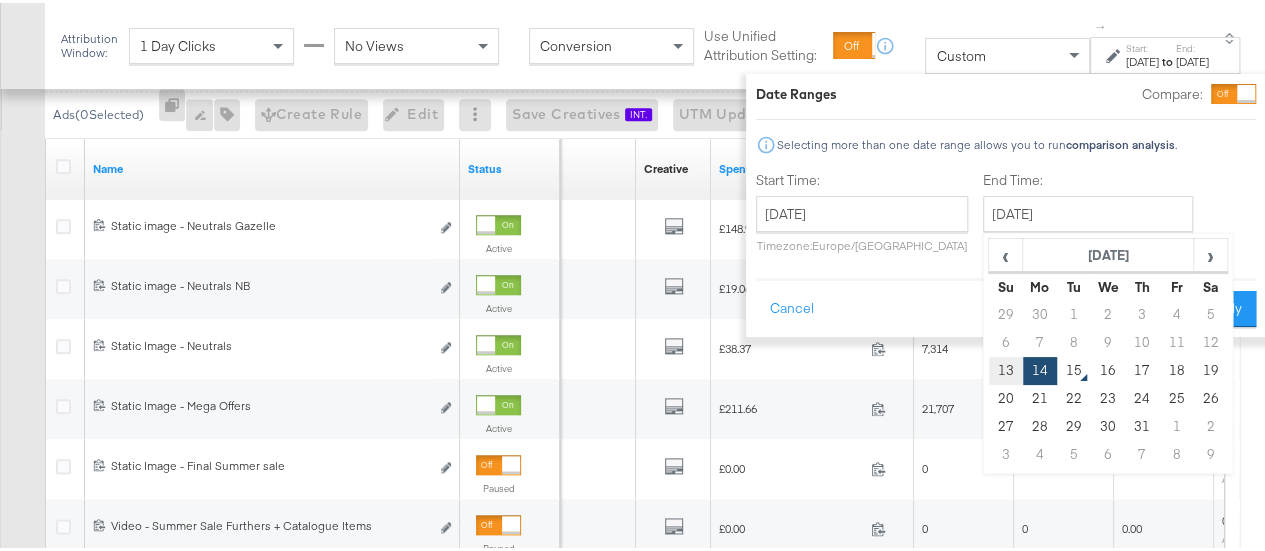 click on "13" at bounding box center [1006, 368] 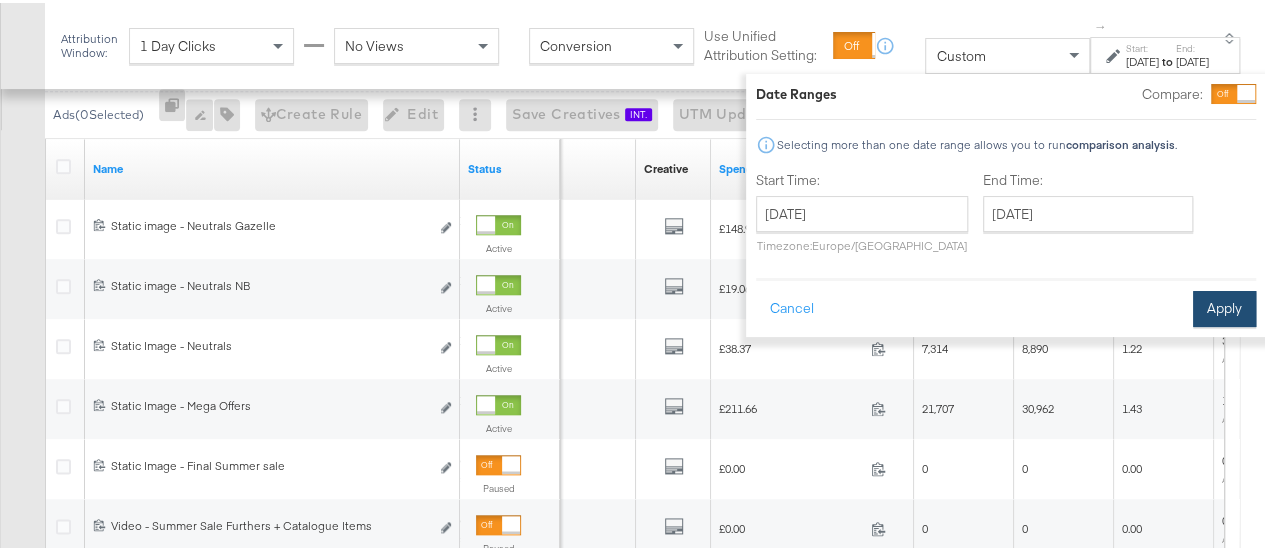 click on "Apply" at bounding box center [1224, 306] 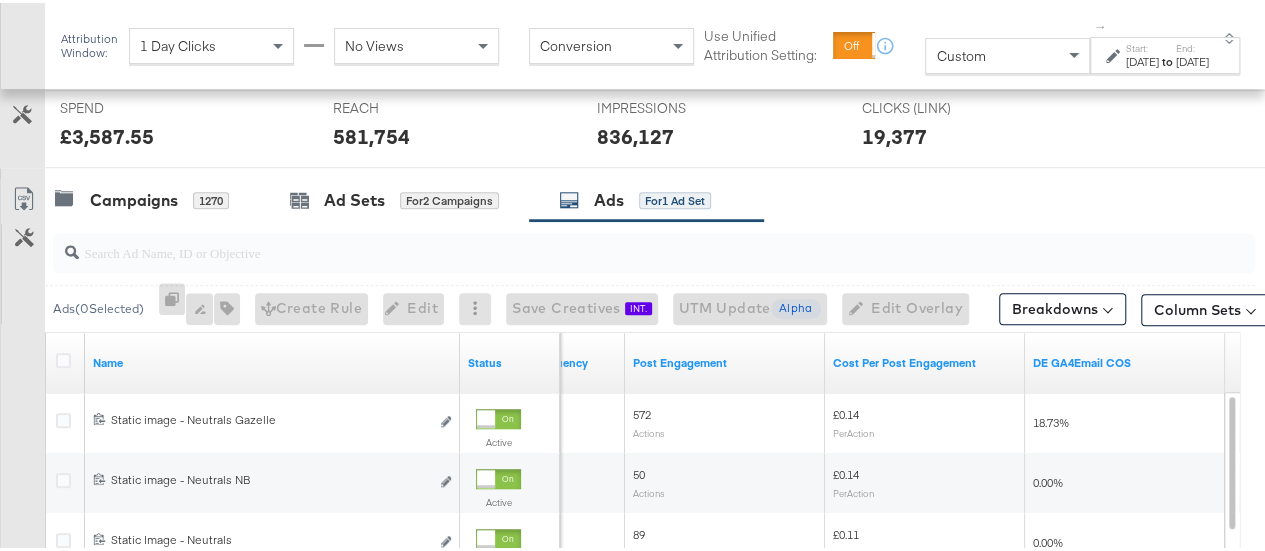 scroll, scrollTop: 694, scrollLeft: 0, axis: vertical 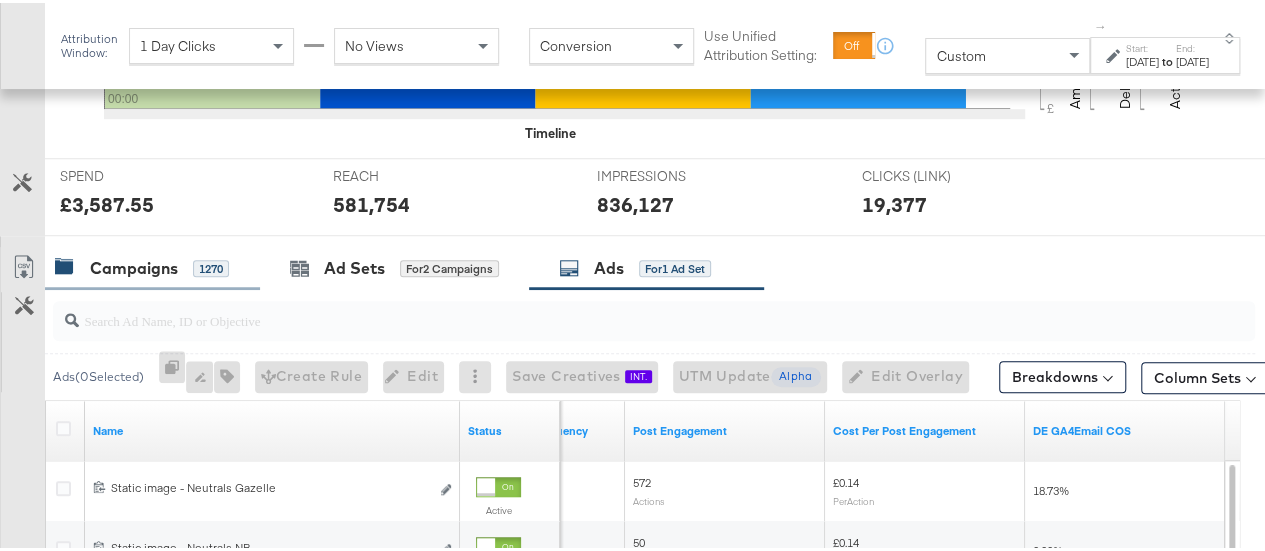 click on "Campaigns" at bounding box center [134, 265] 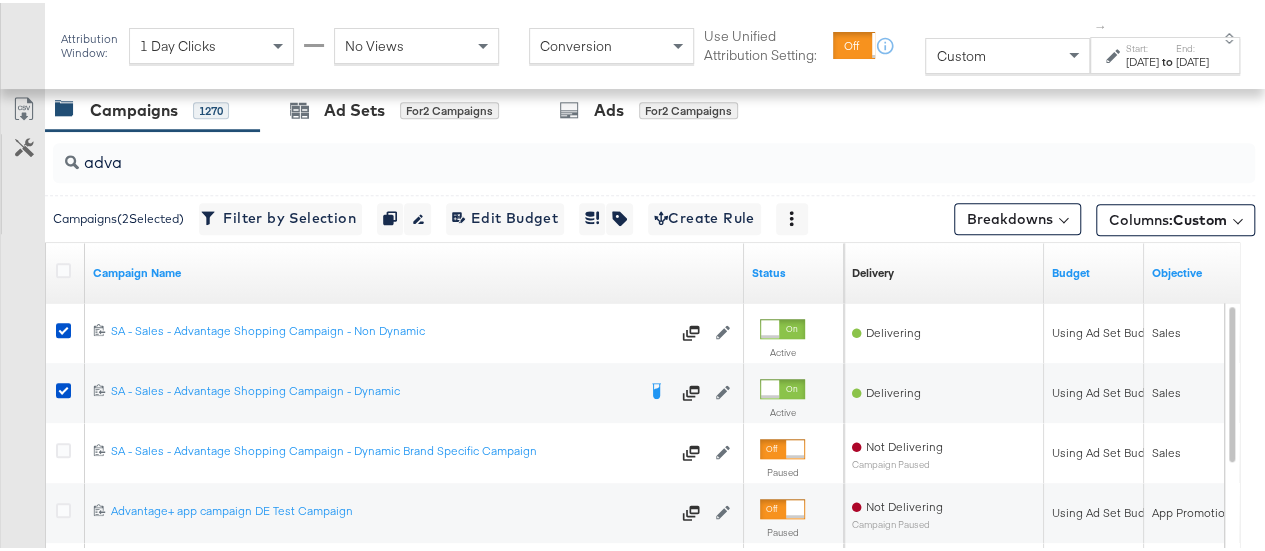 scroll, scrollTop: 852, scrollLeft: 0, axis: vertical 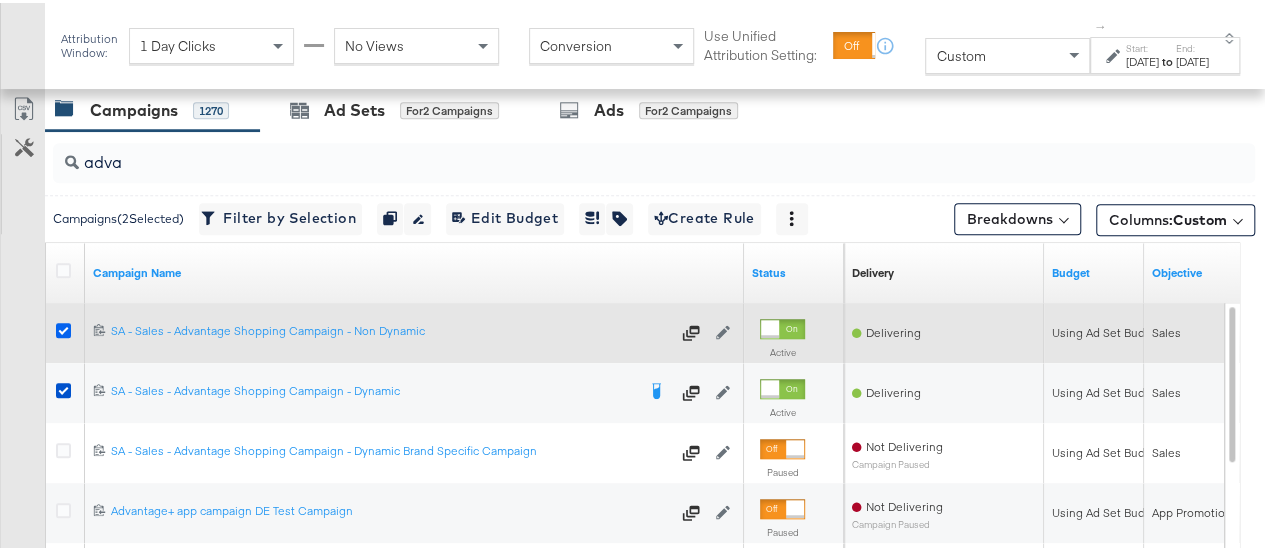 click at bounding box center [63, 327] 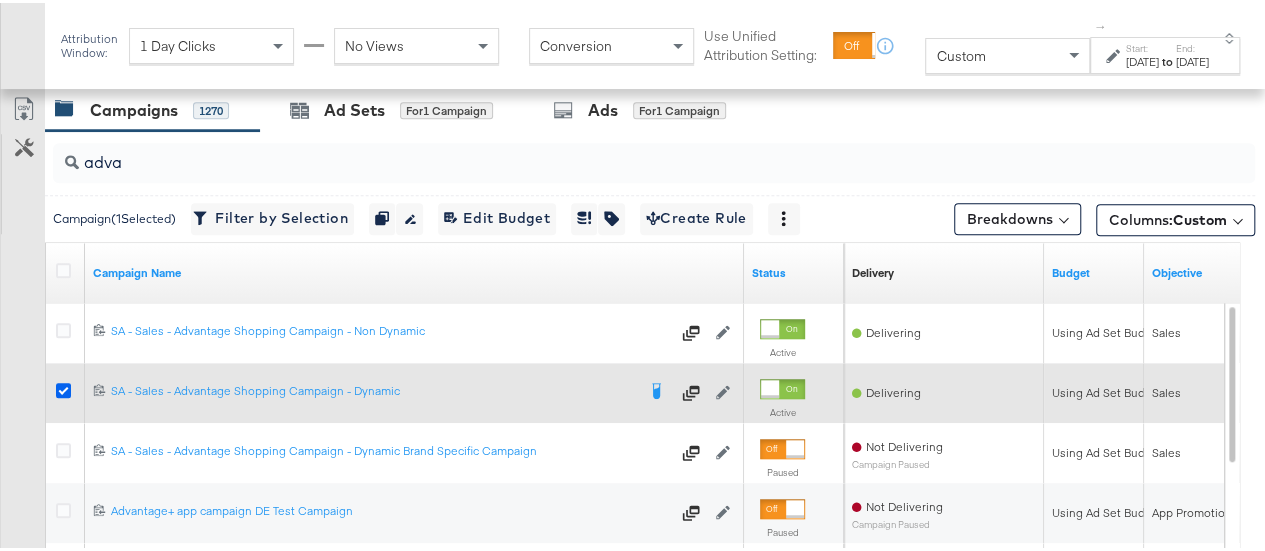 click at bounding box center (63, 387) 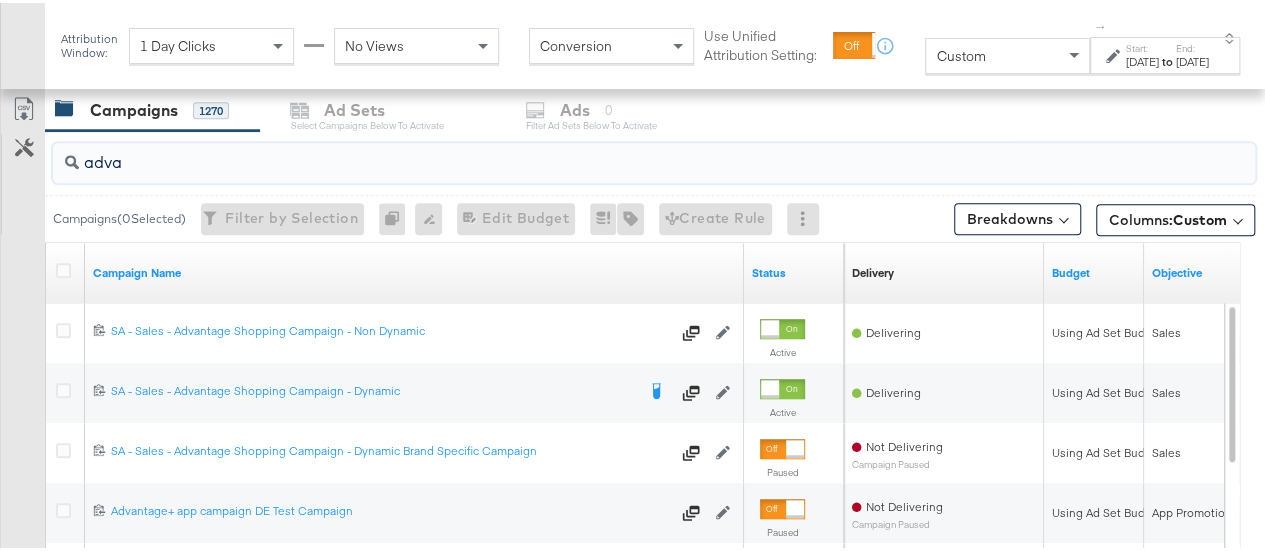 drag, startPoint x: 146, startPoint y: 159, endPoint x: 57, endPoint y: 156, distance: 89.050545 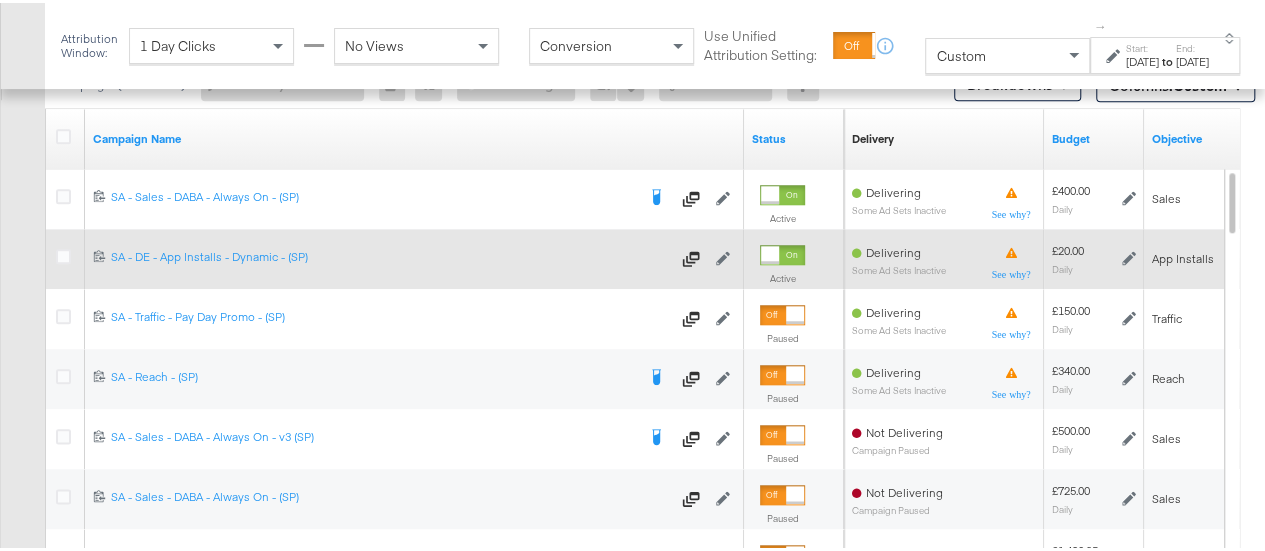 scroll, scrollTop: 984, scrollLeft: 0, axis: vertical 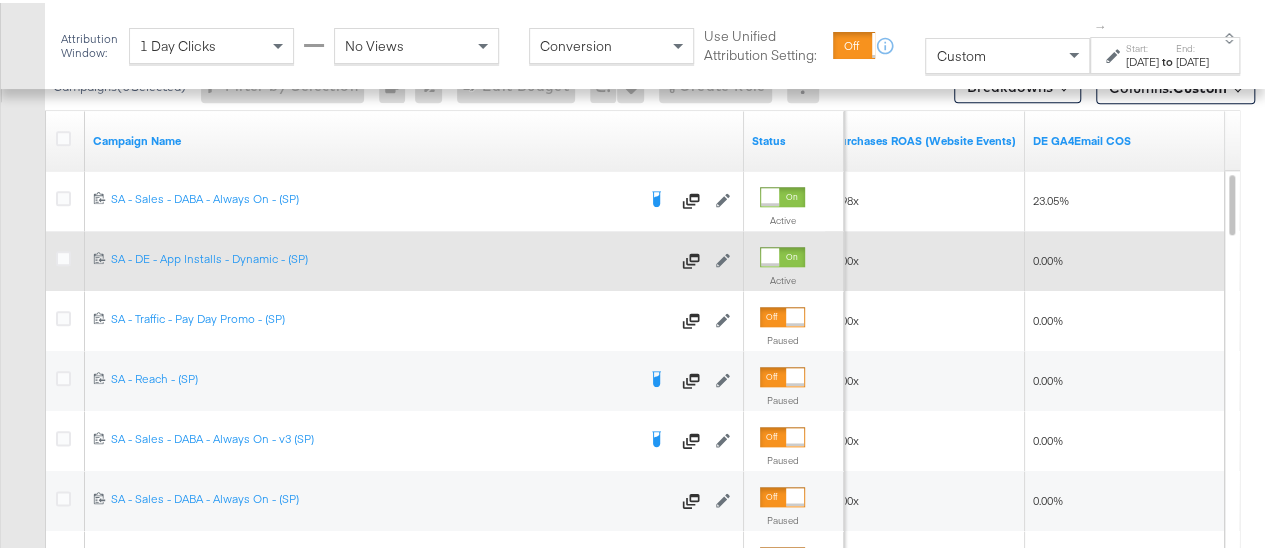 type on "(SP)" 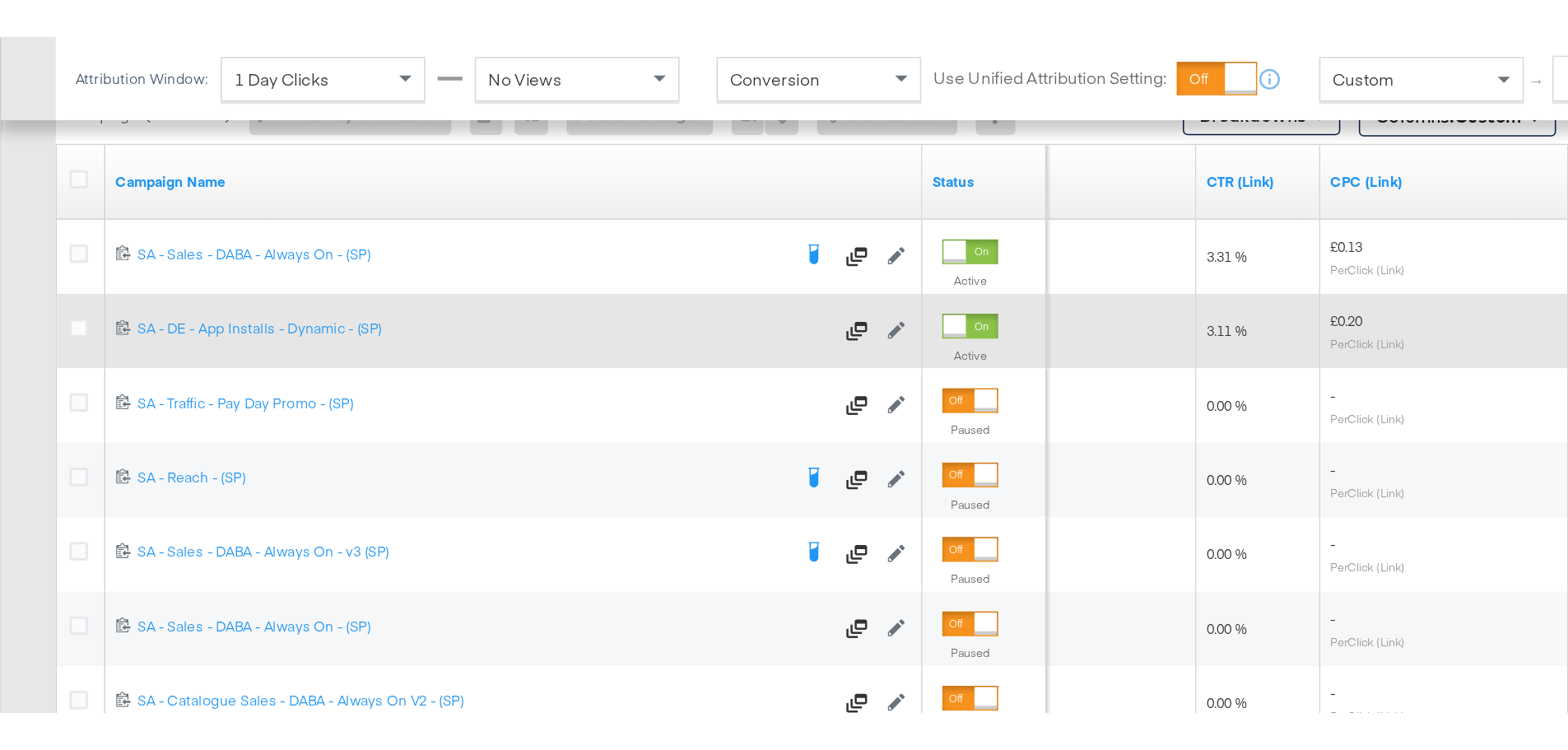 scroll, scrollTop: 697, scrollLeft: 0, axis: vertical 